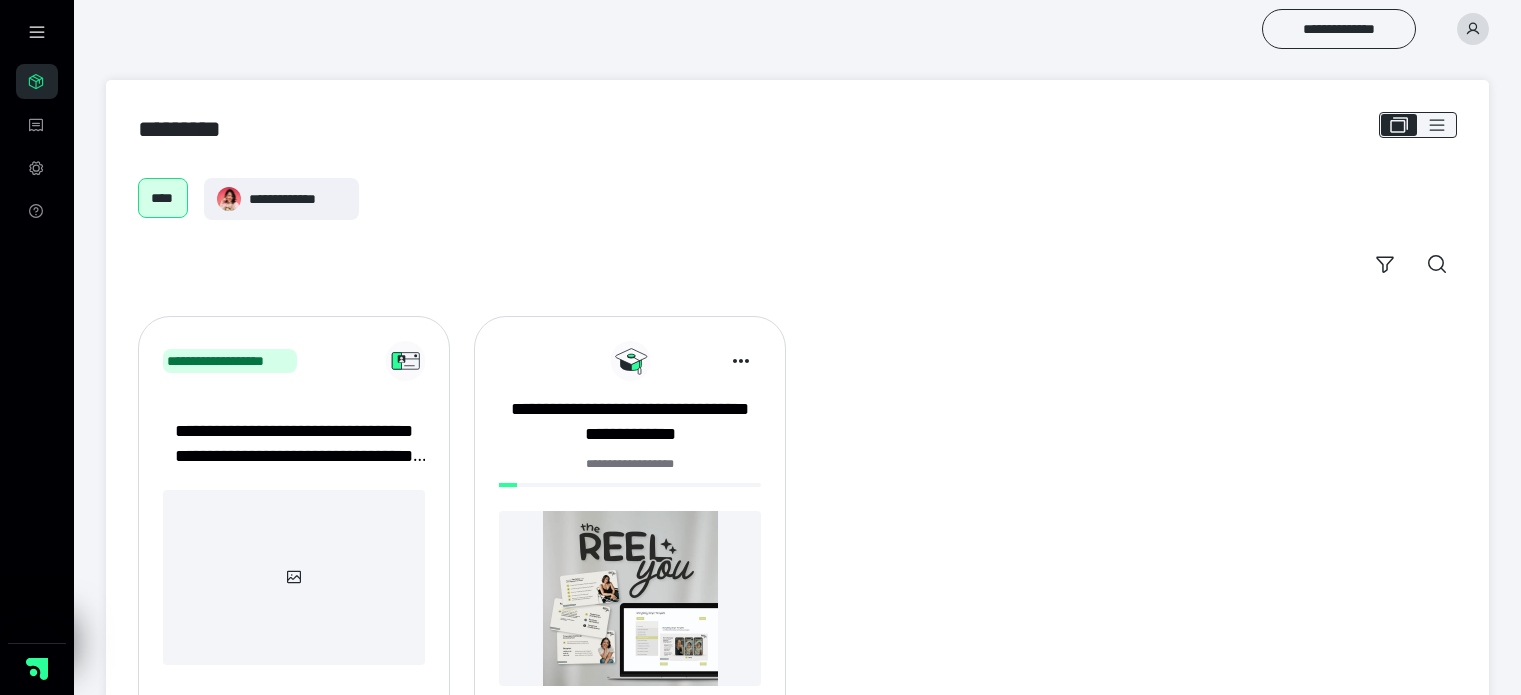 scroll, scrollTop: 0, scrollLeft: 0, axis: both 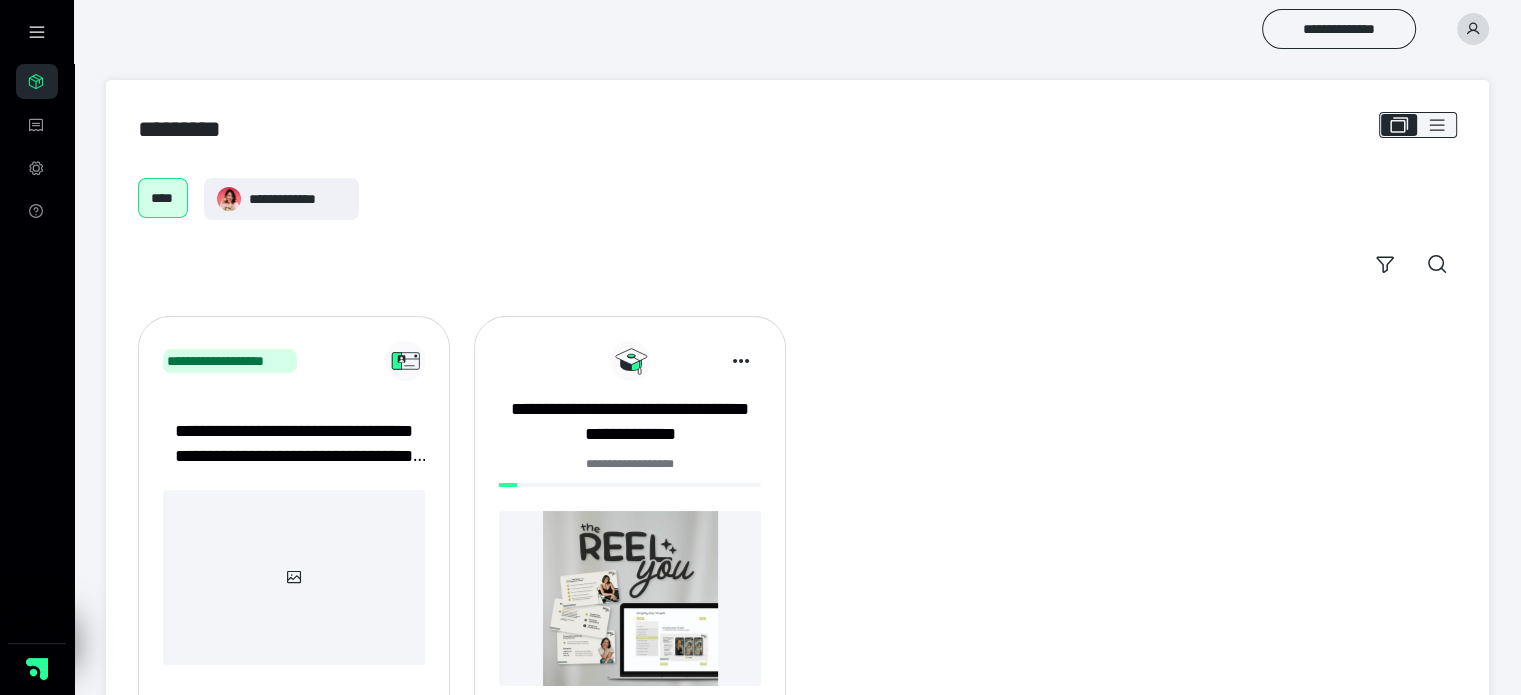 click at bounding box center (630, 598) 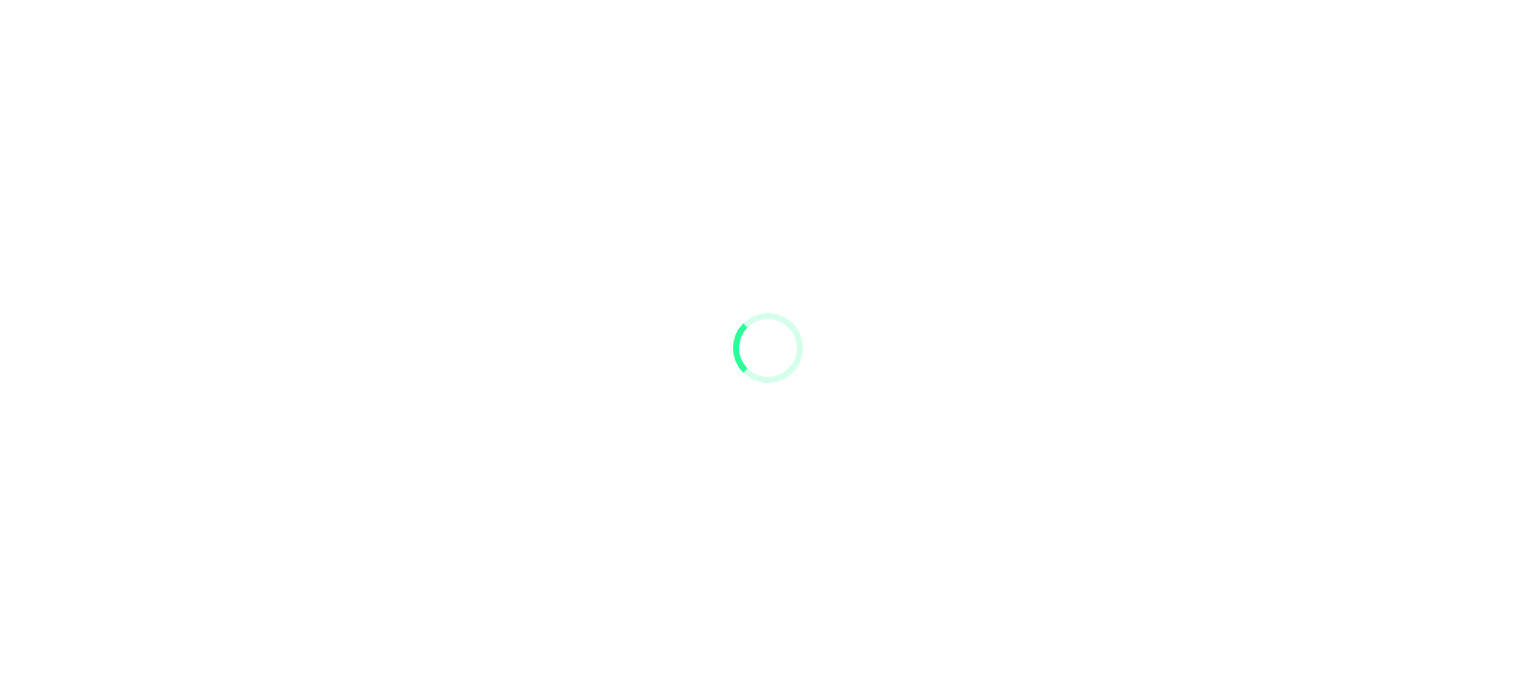 scroll, scrollTop: 0, scrollLeft: 0, axis: both 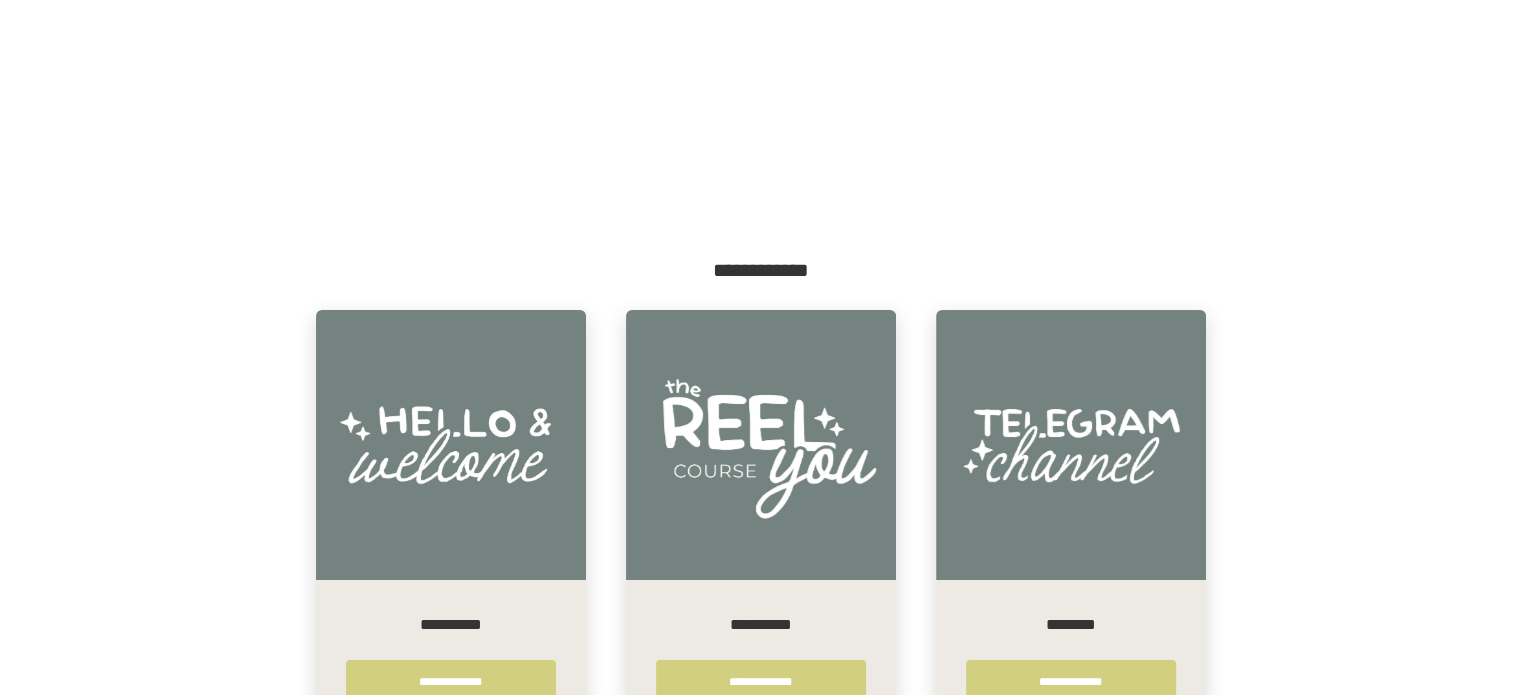 click at bounding box center [761, 445] 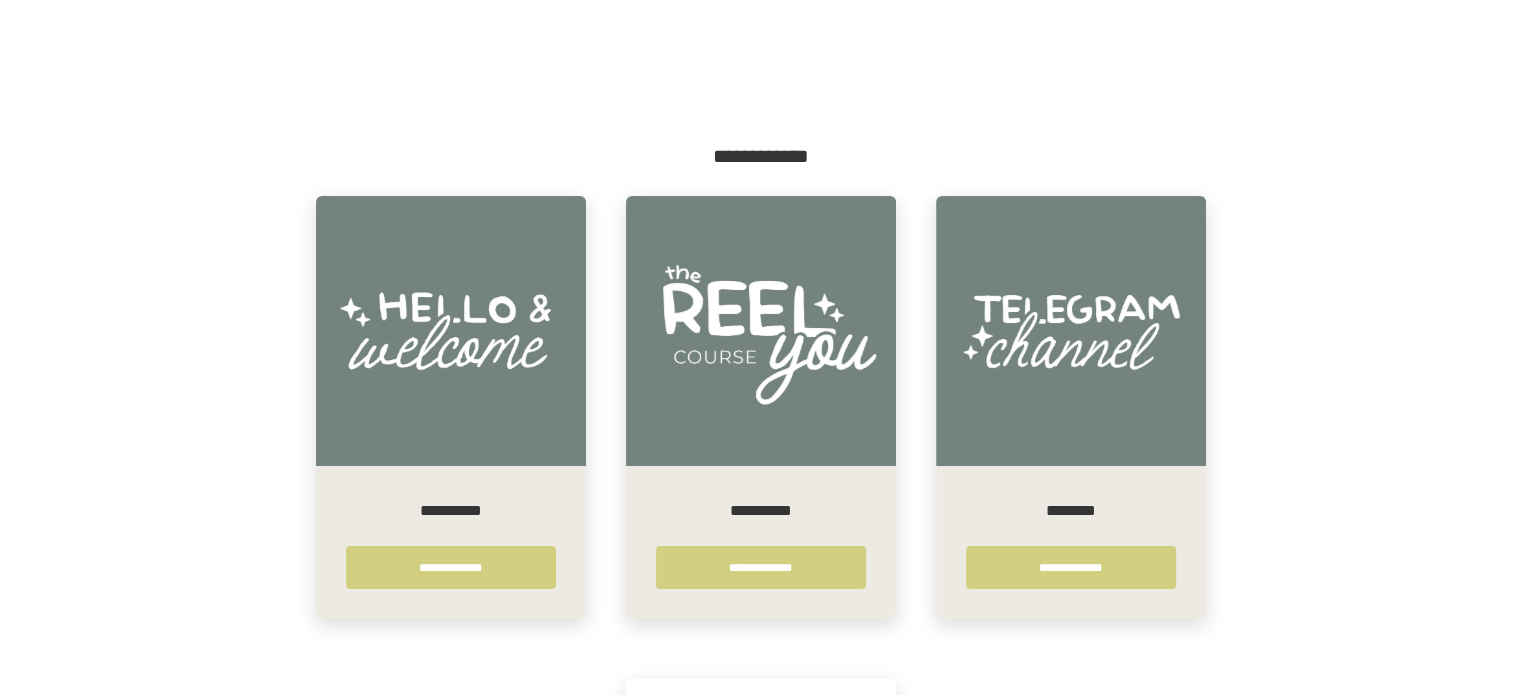 scroll, scrollTop: 300, scrollLeft: 0, axis: vertical 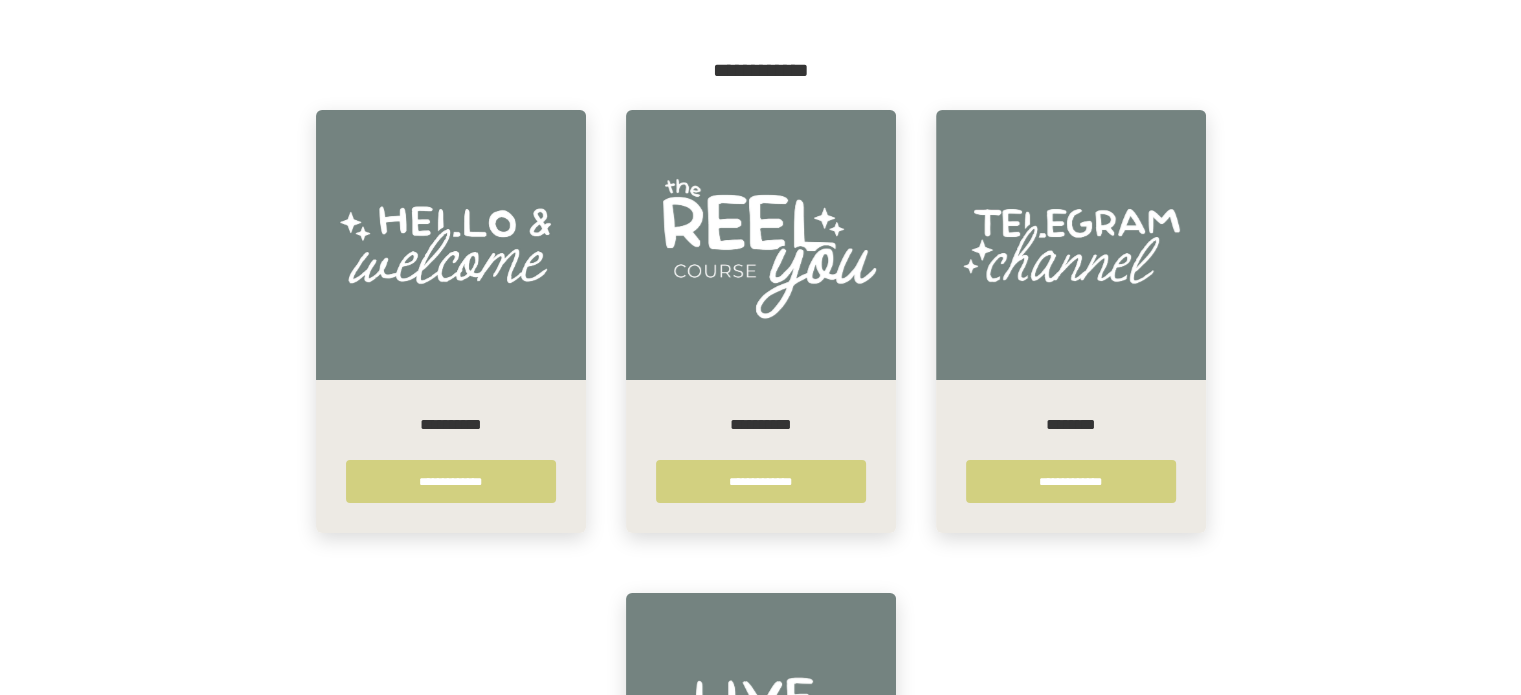 click on "**********" at bounding box center (761, 481) 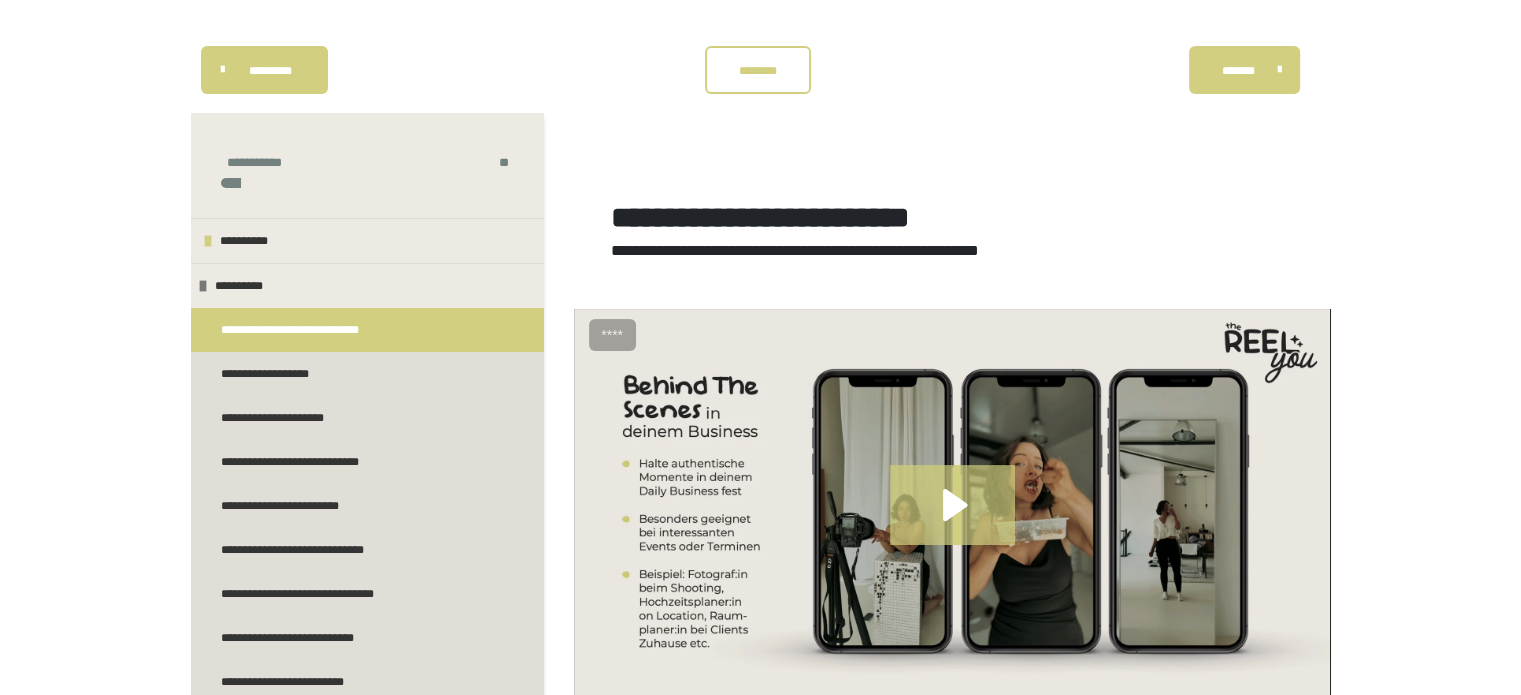 scroll, scrollTop: 400, scrollLeft: 0, axis: vertical 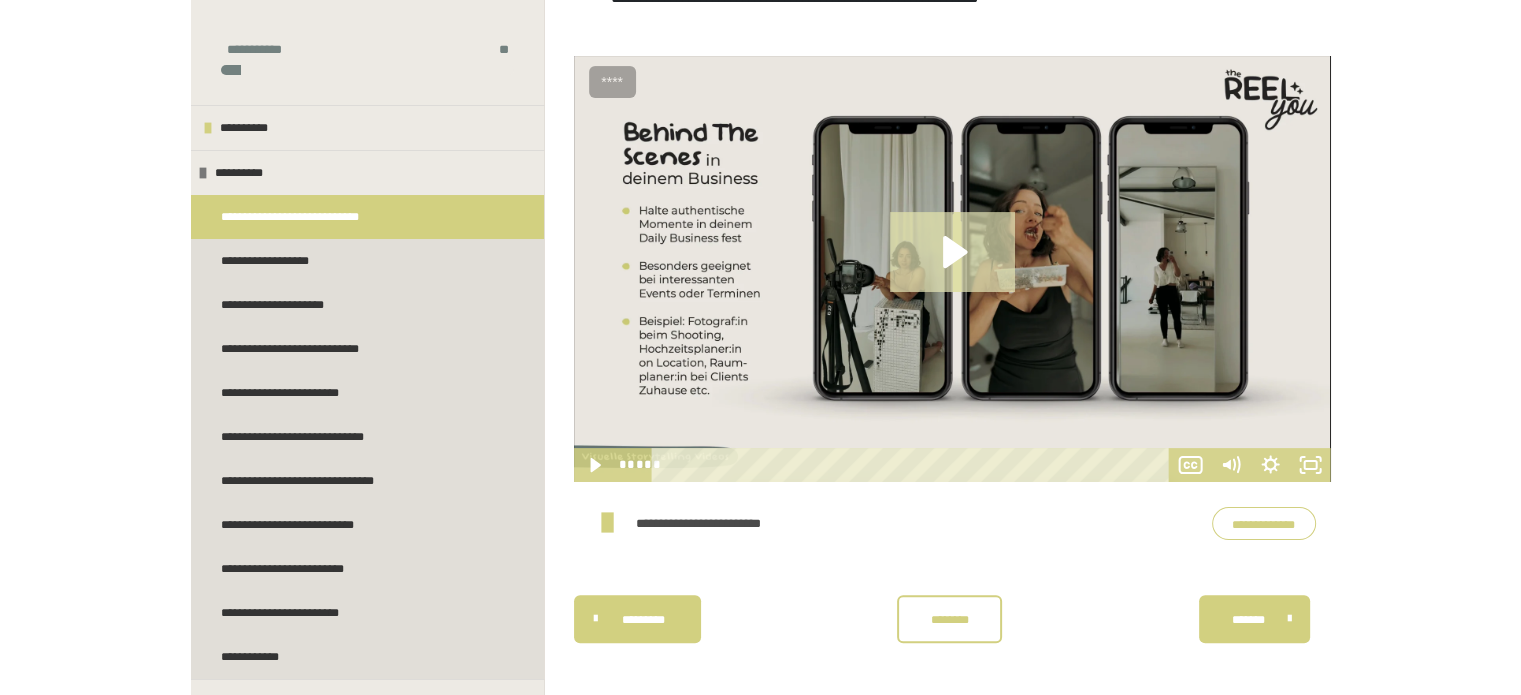 click 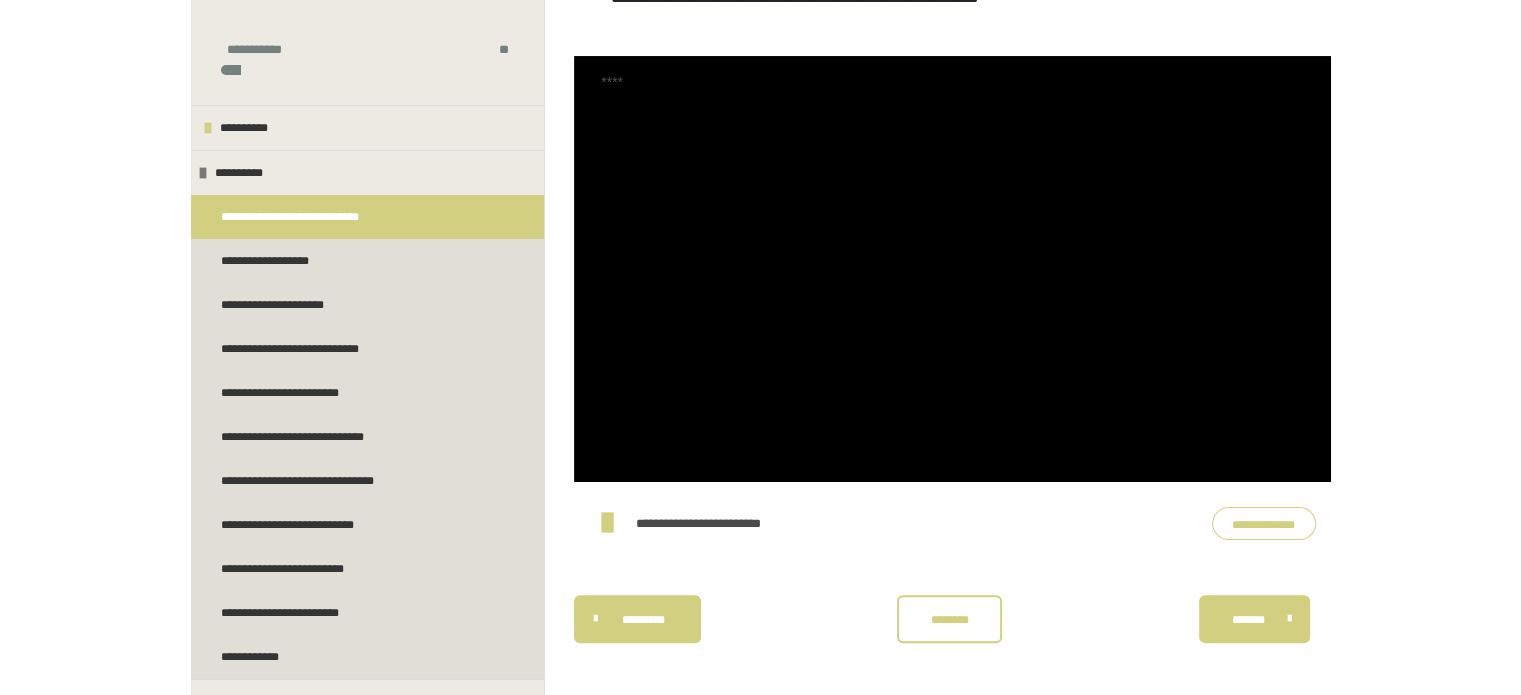 click at bounding box center (607, 523) 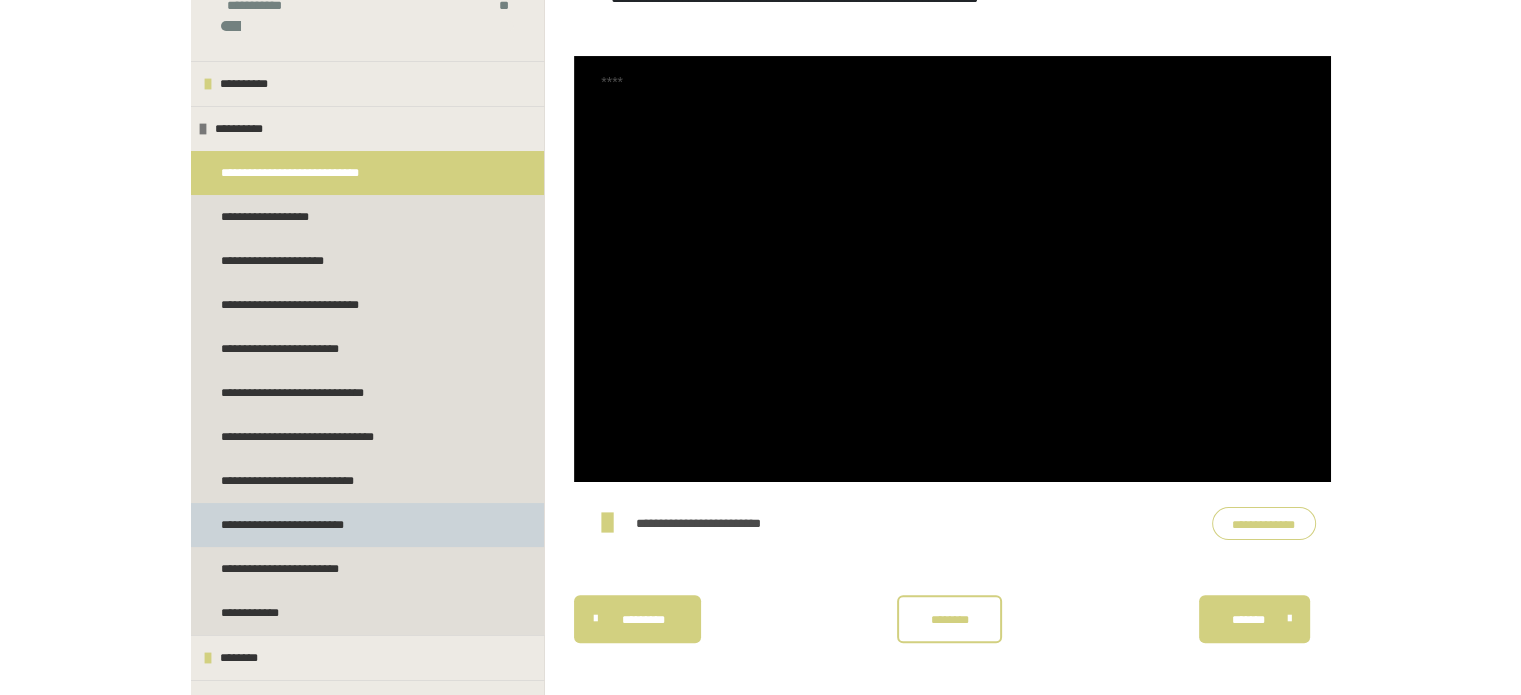 scroll, scrollTop: 68, scrollLeft: 0, axis: vertical 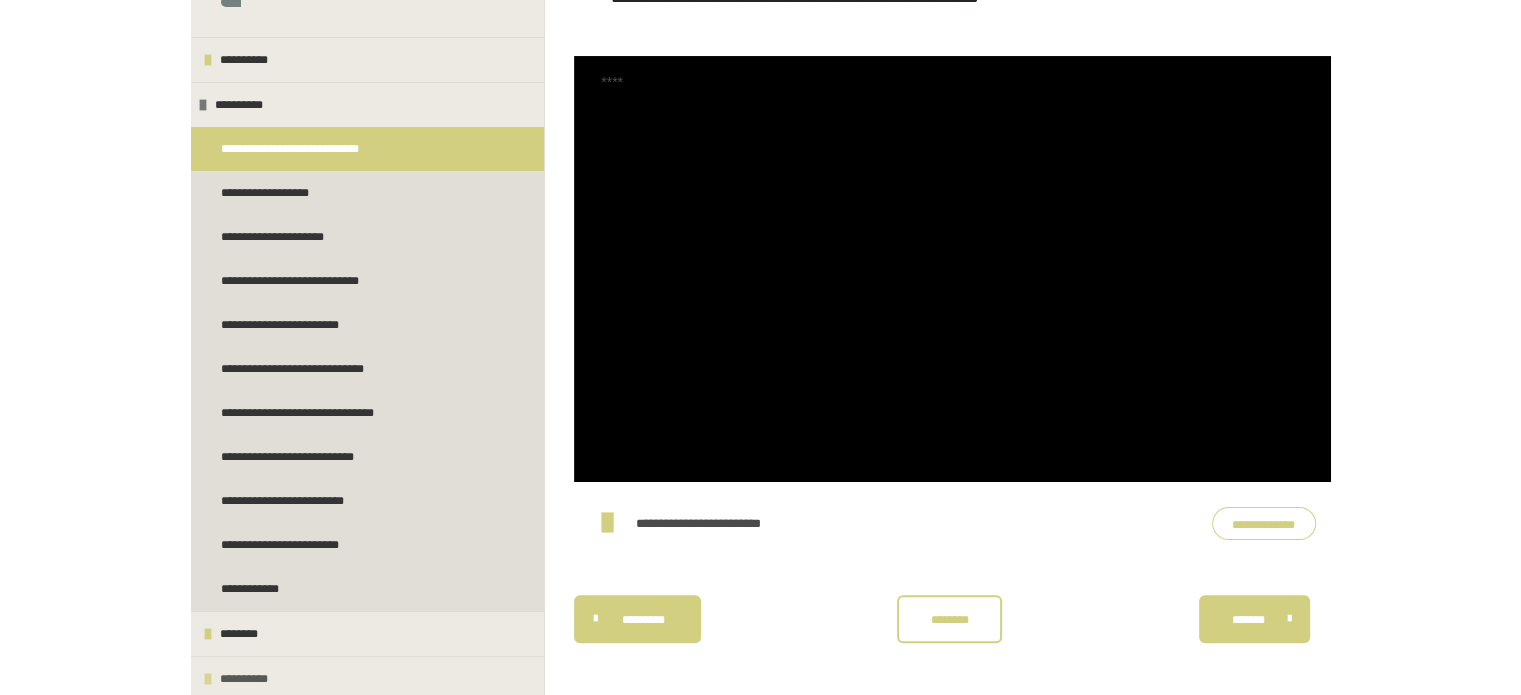 click at bounding box center [208, 679] 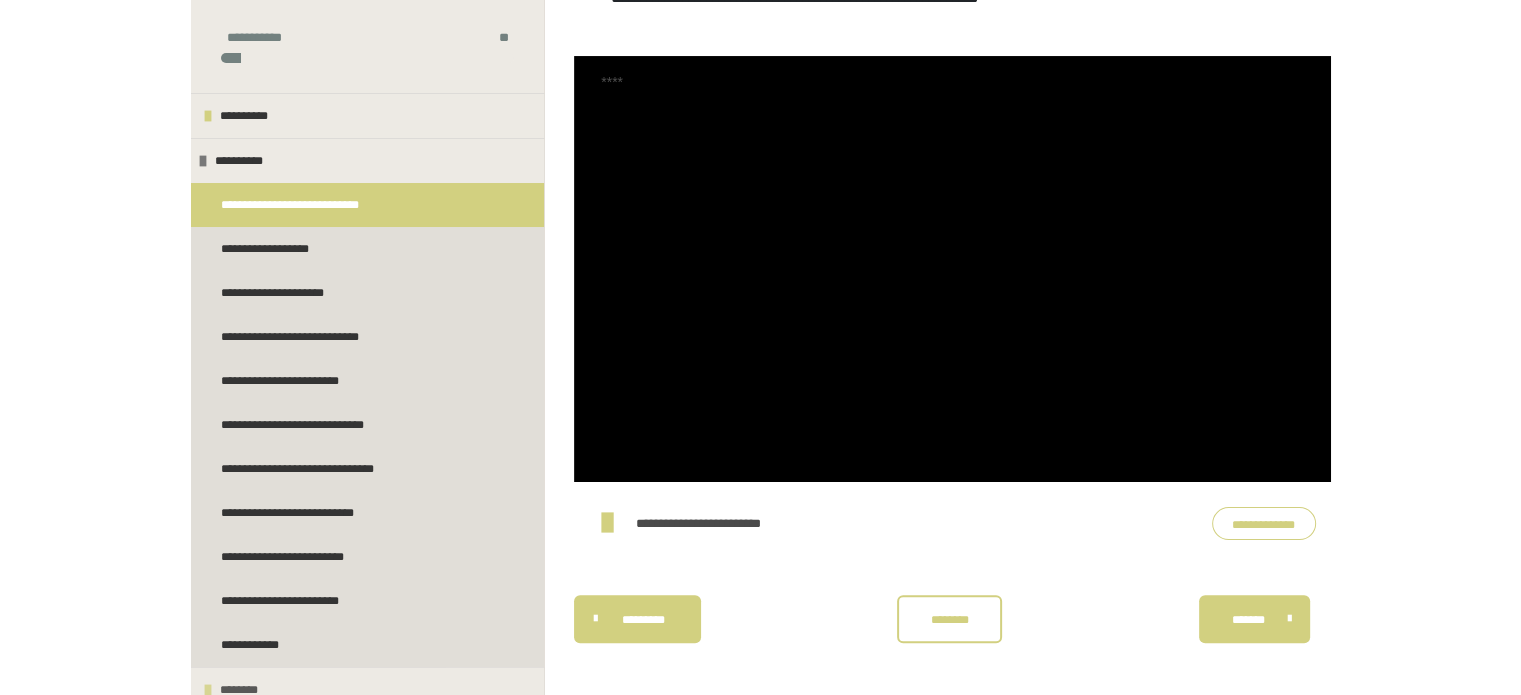 scroll, scrollTop: 112, scrollLeft: 0, axis: vertical 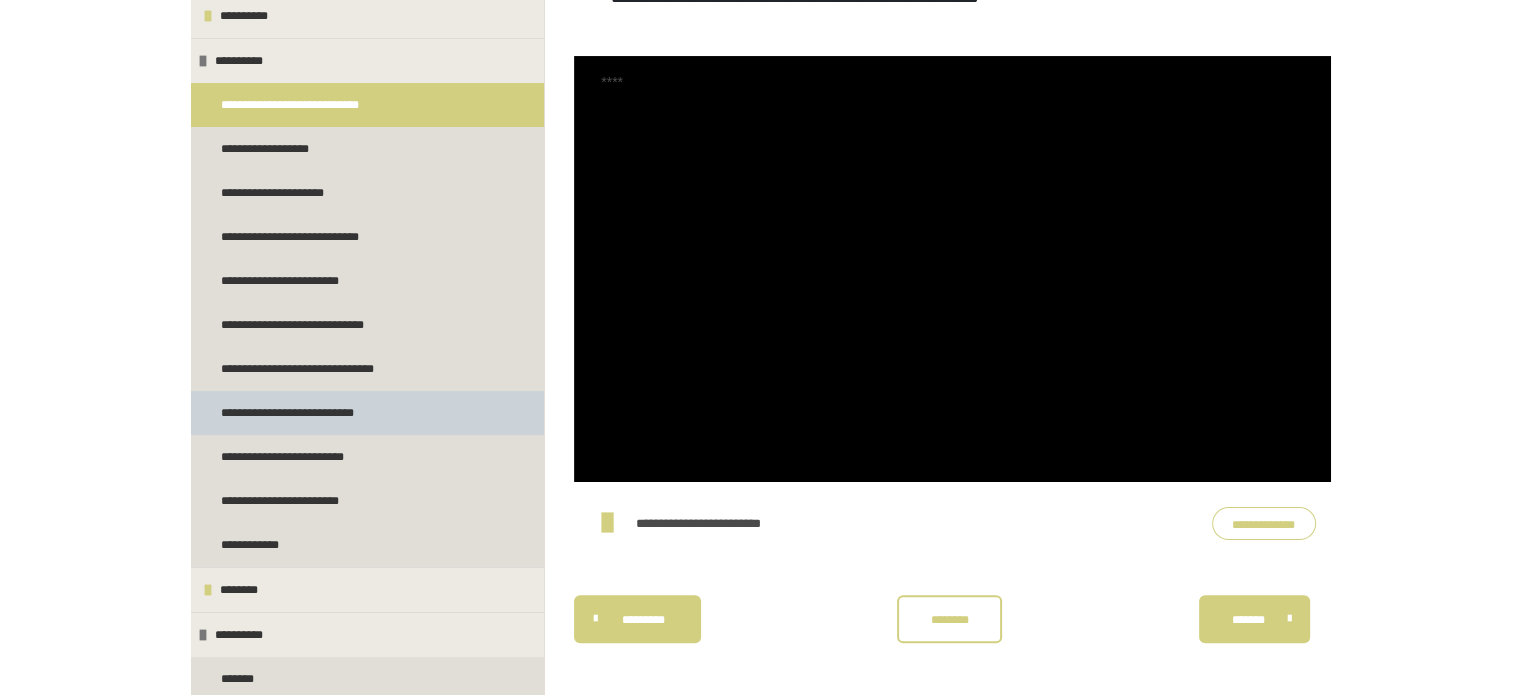 click on "**********" at bounding box center [299, 413] 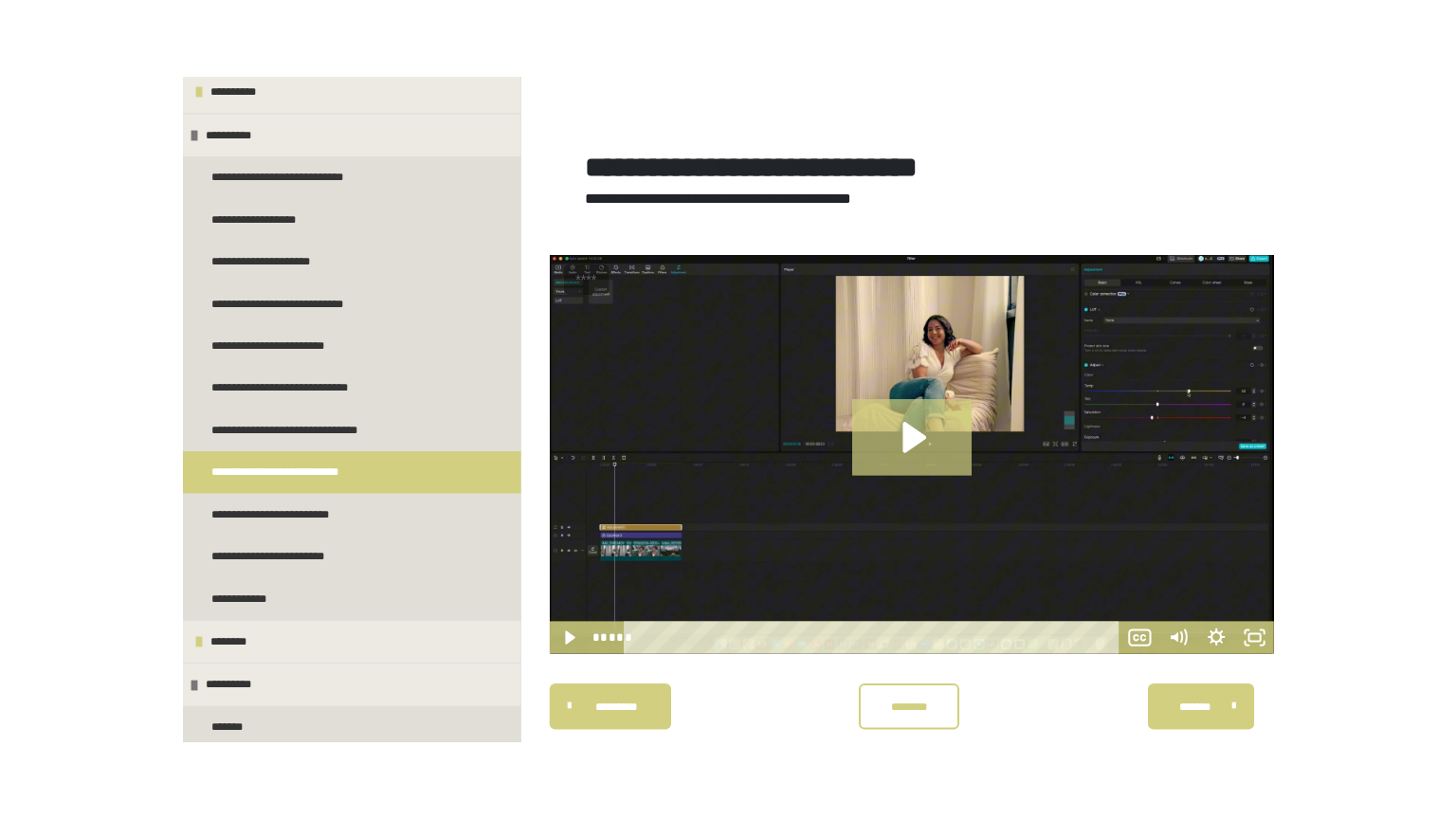 scroll, scrollTop: 0, scrollLeft: 0, axis: both 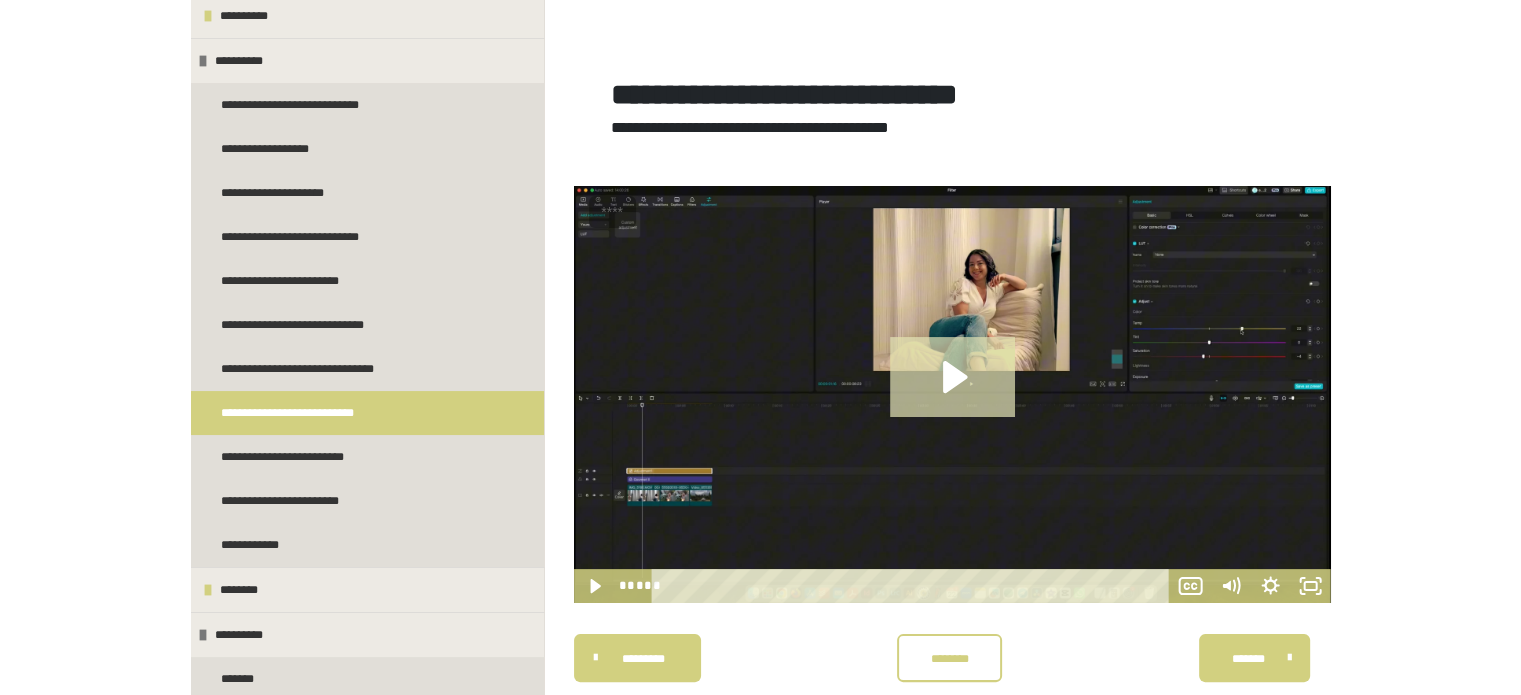 click 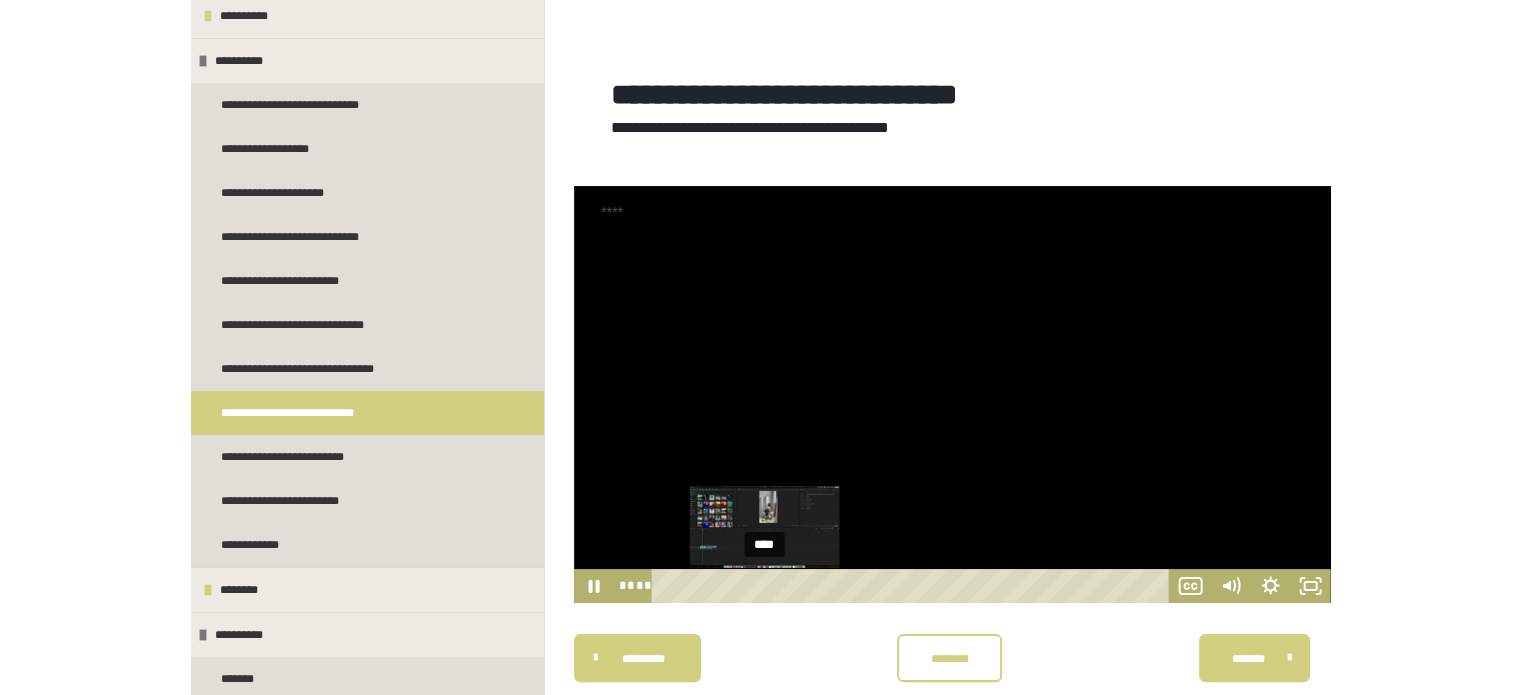 click on "****" at bounding box center [913, 586] 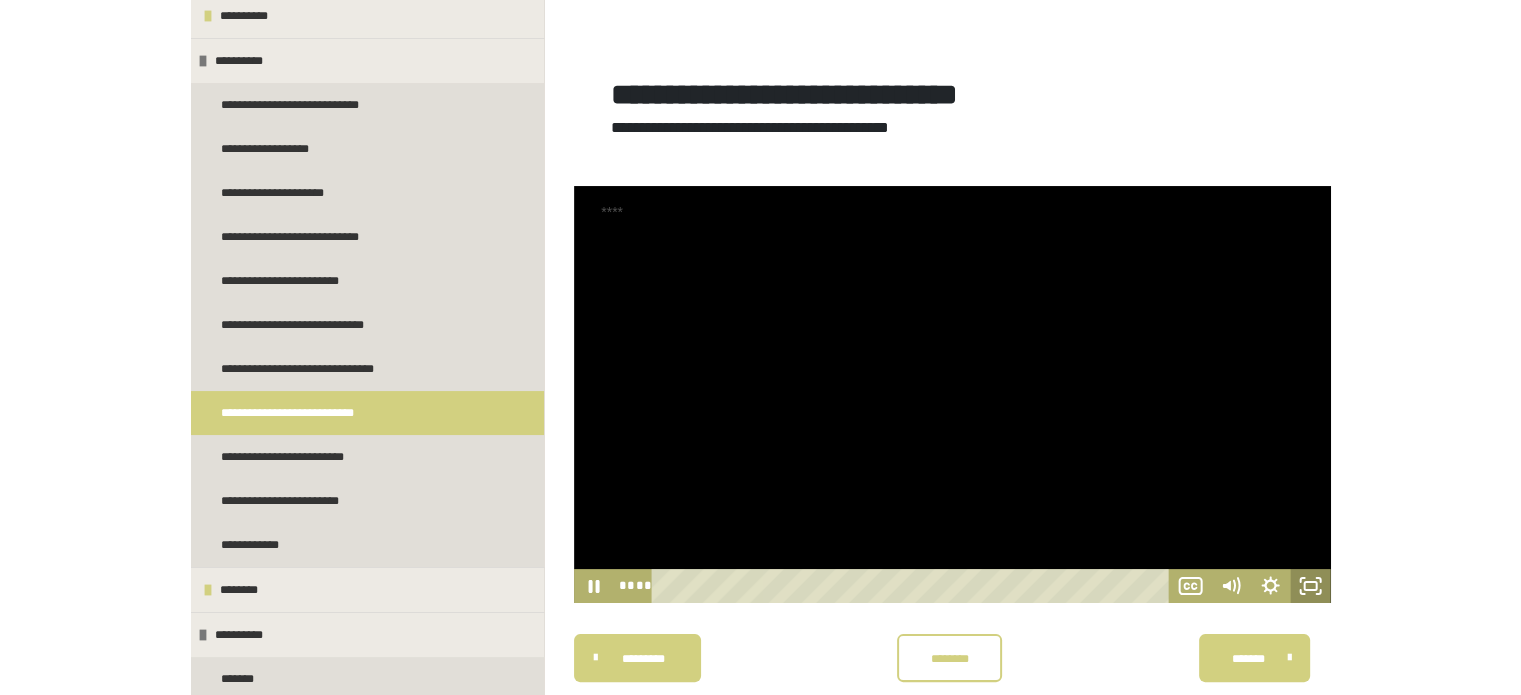 click 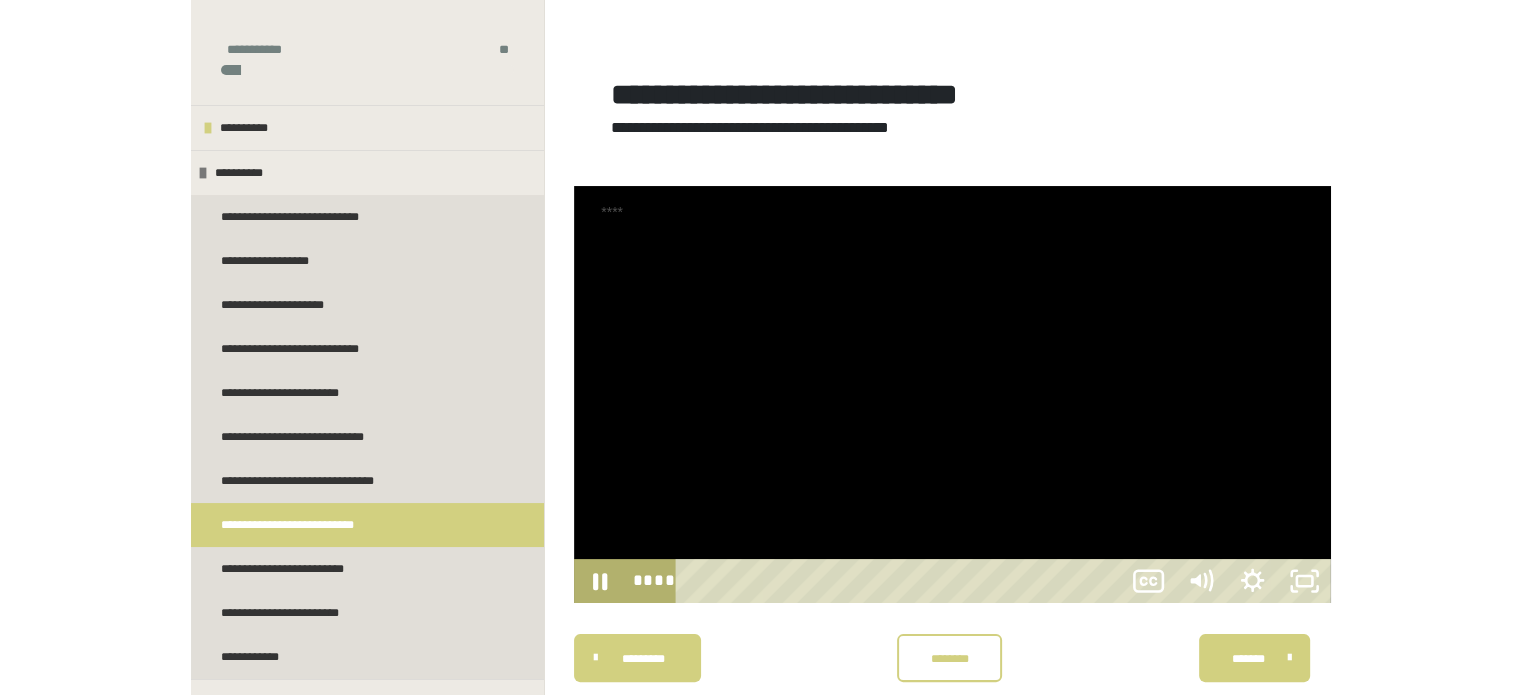 scroll, scrollTop: 0, scrollLeft: 0, axis: both 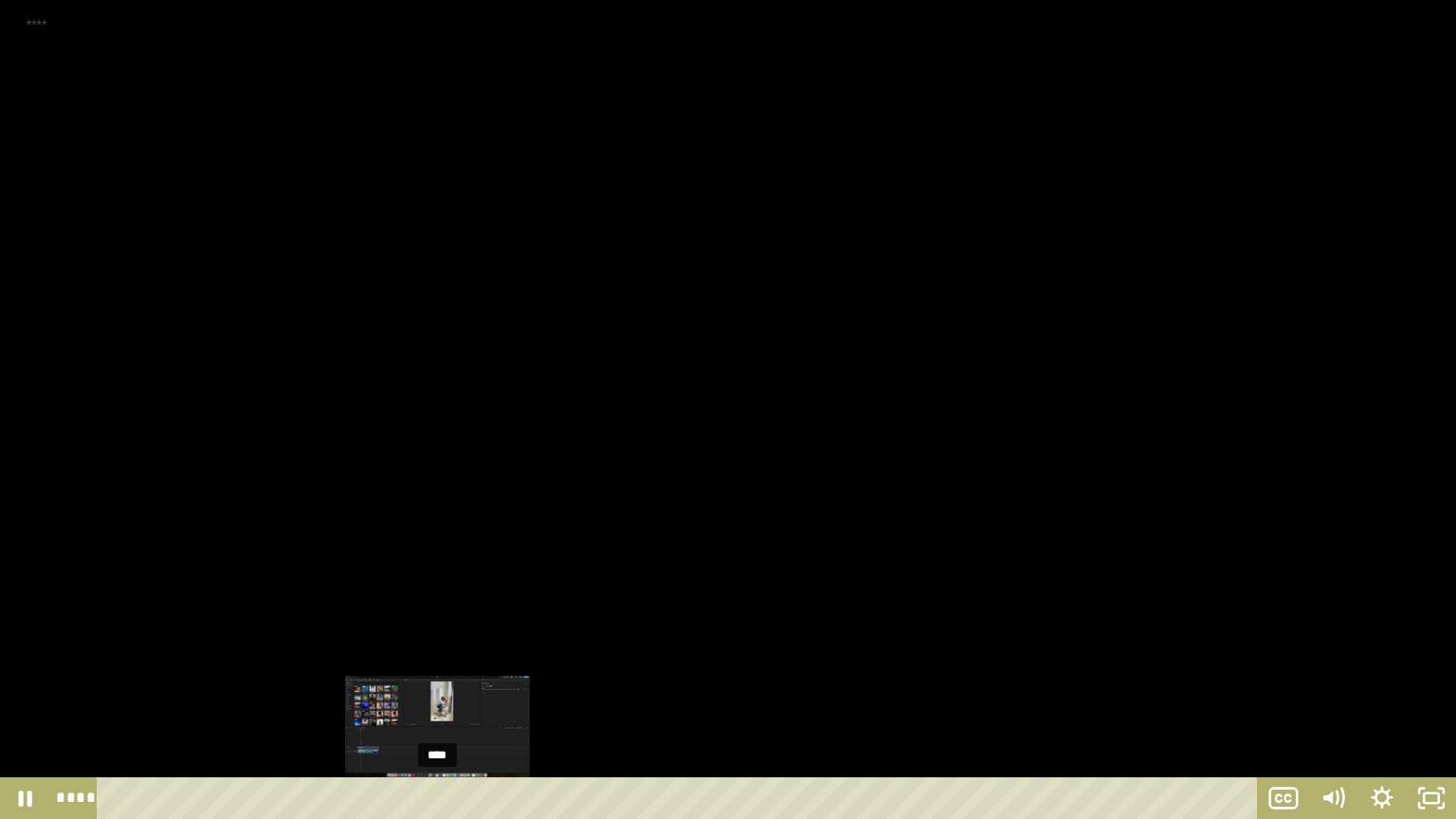 click on "****" at bounding box center [681, 798] 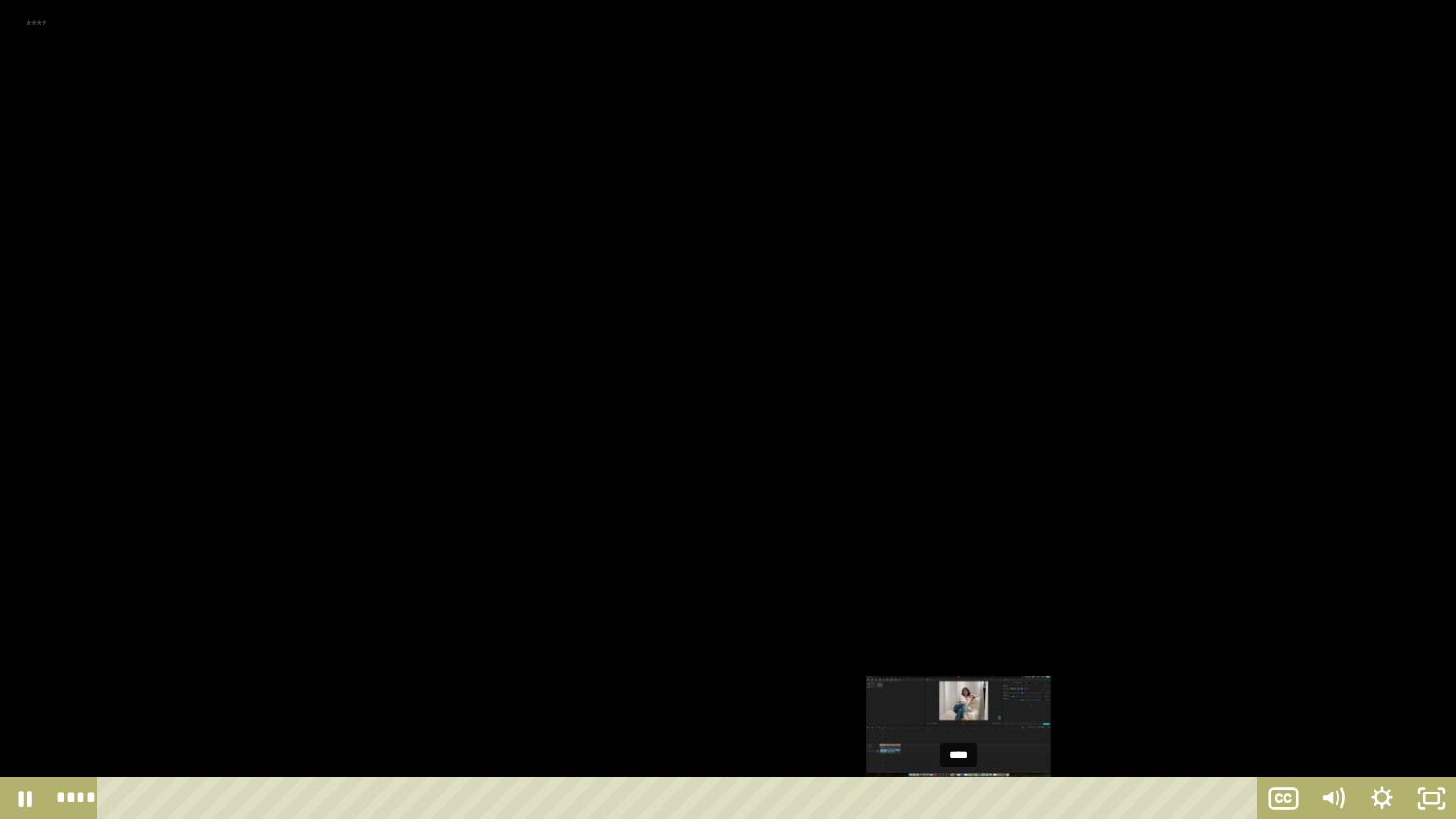 click on "****" at bounding box center [681, 798] 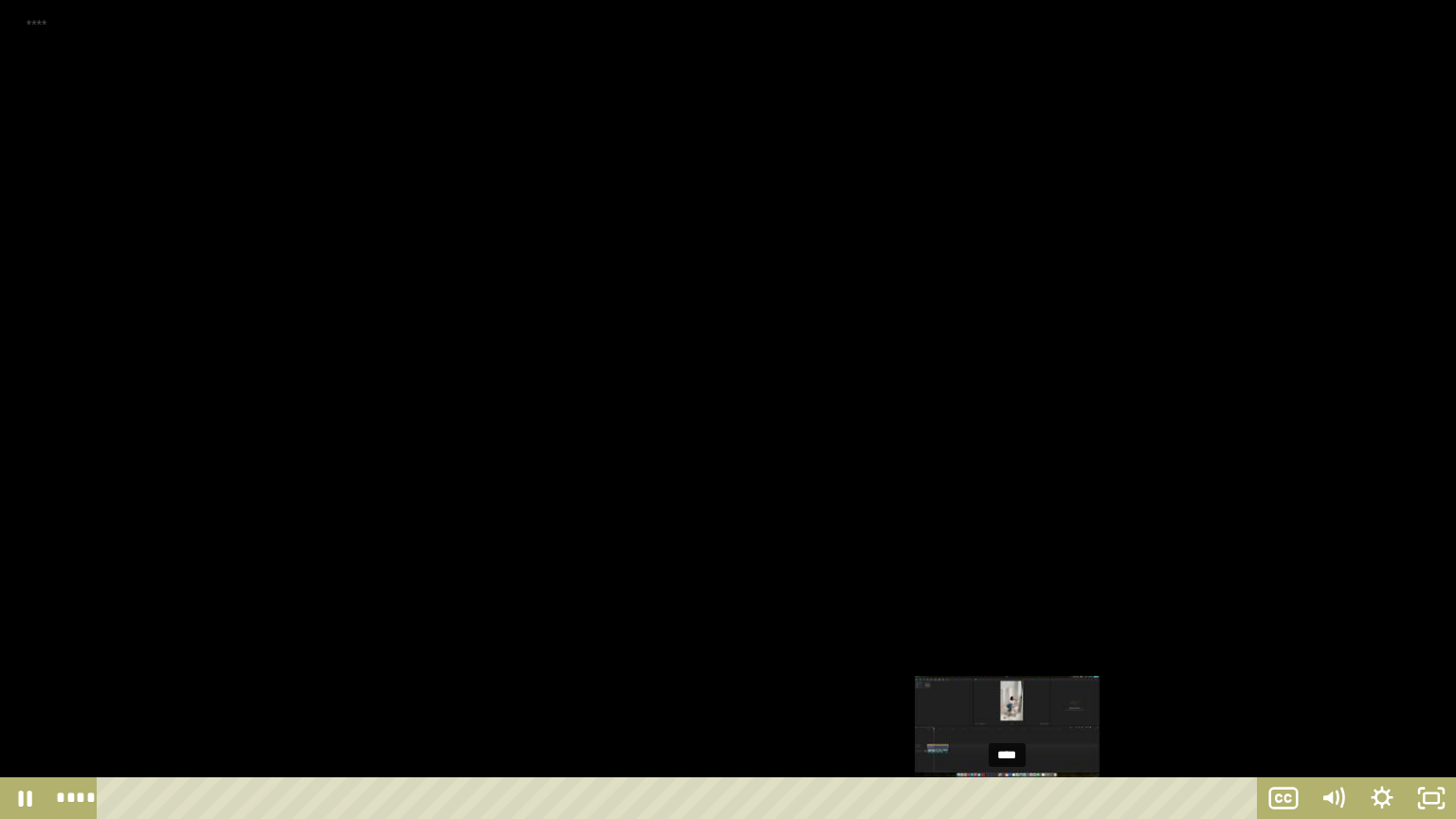 click on "****" at bounding box center (681, 798) 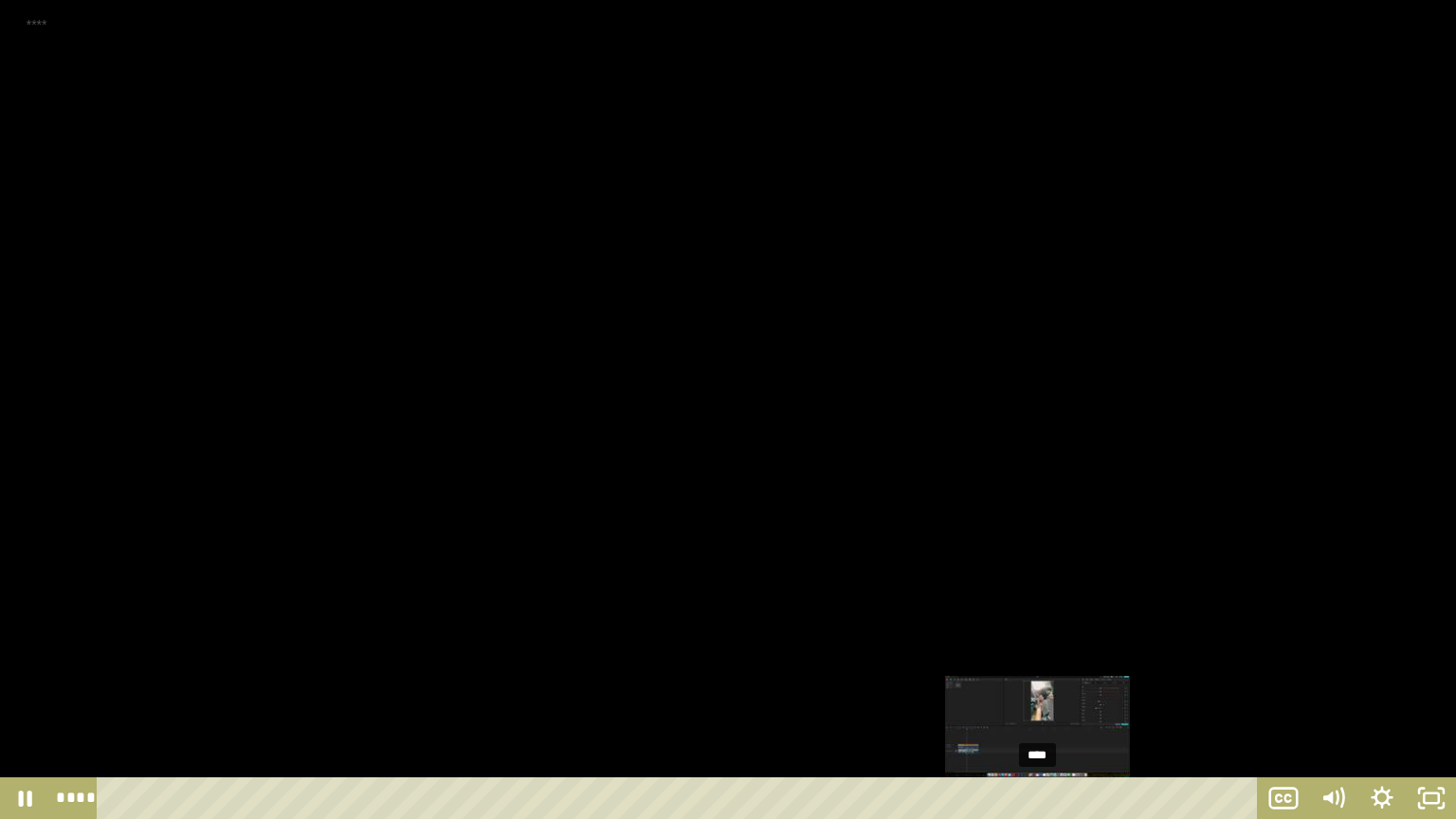 click on "****" at bounding box center [681, 798] 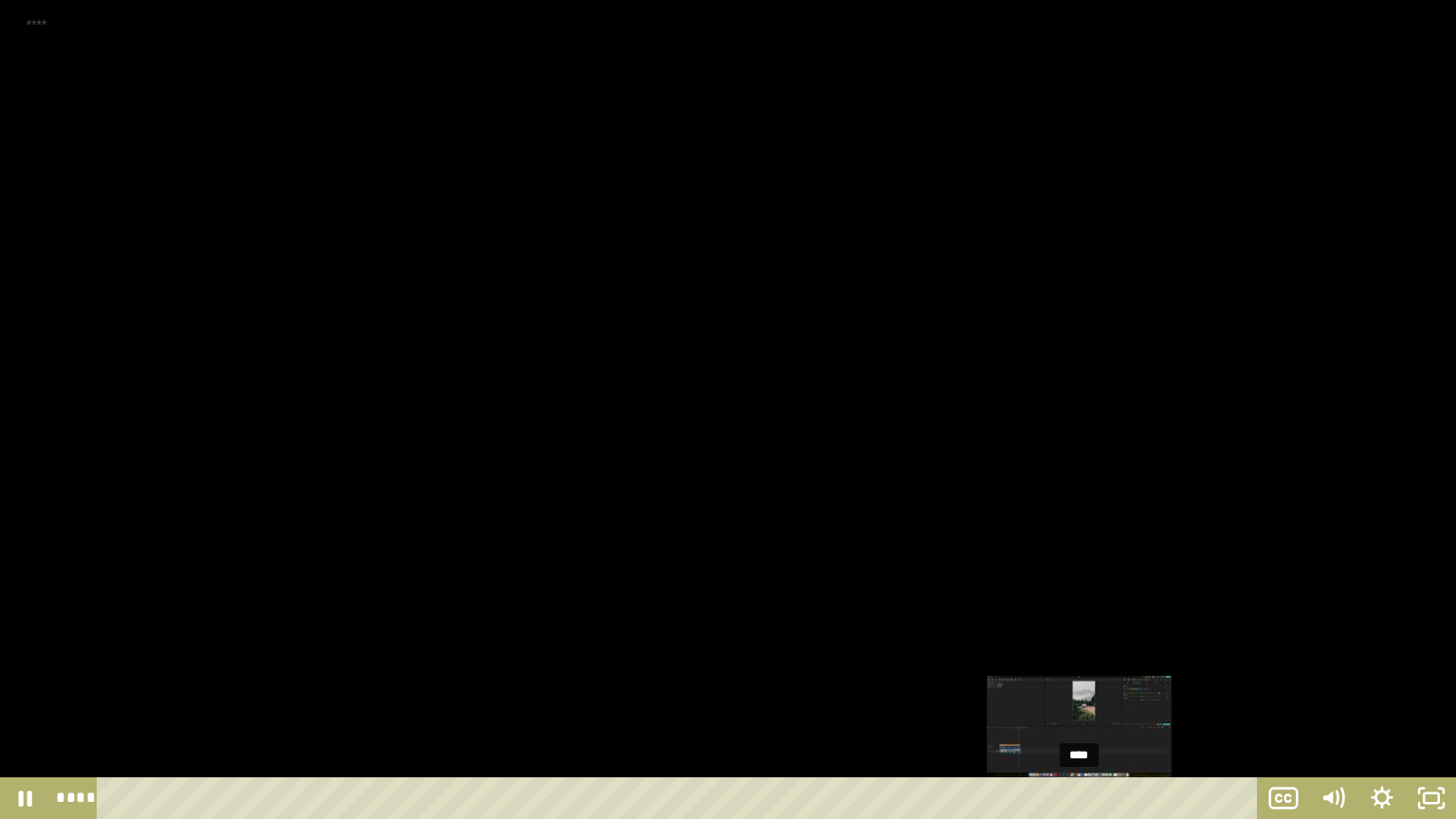 click on "****" at bounding box center [681, 798] 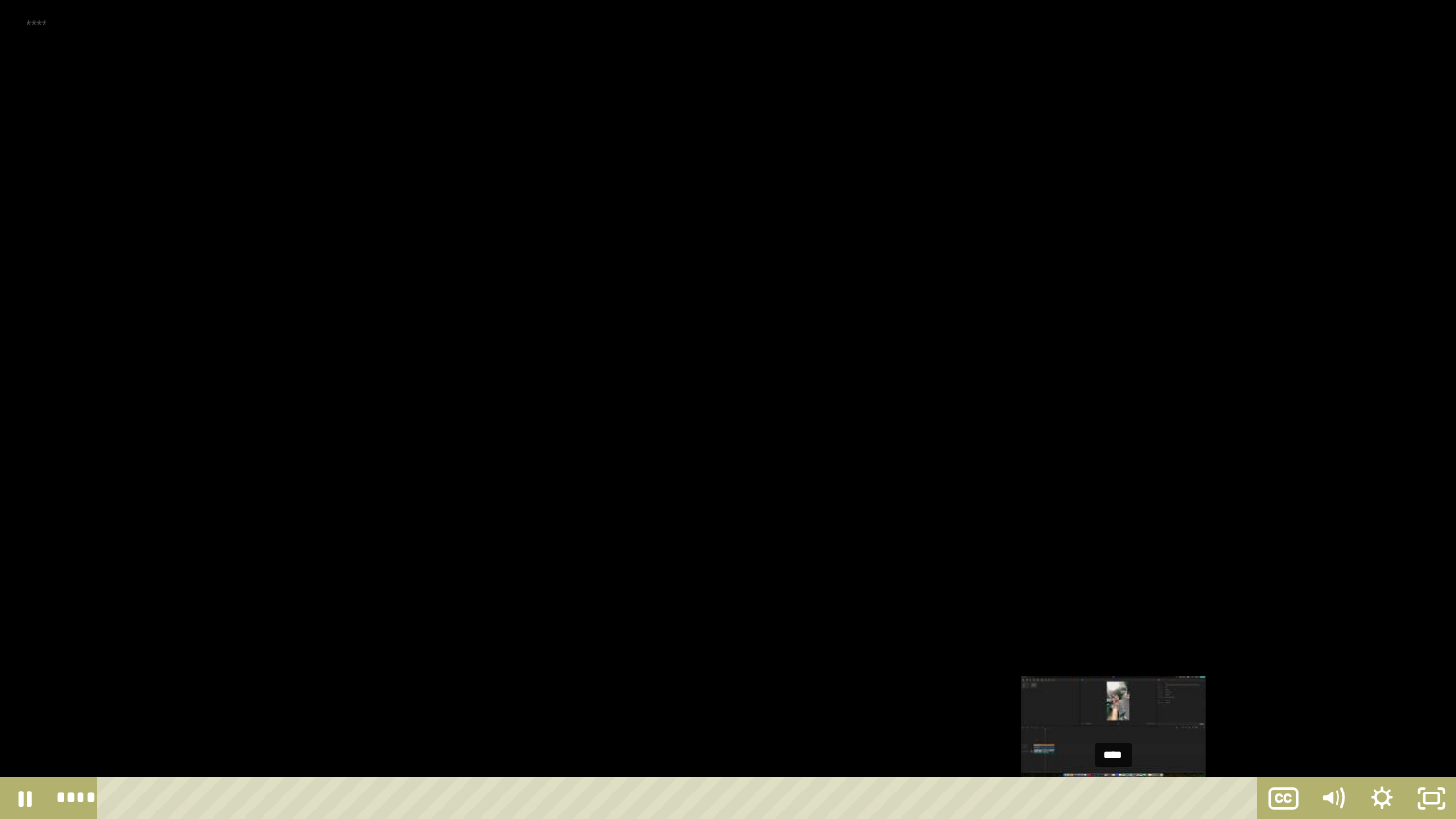 click on "****" at bounding box center [681, 798] 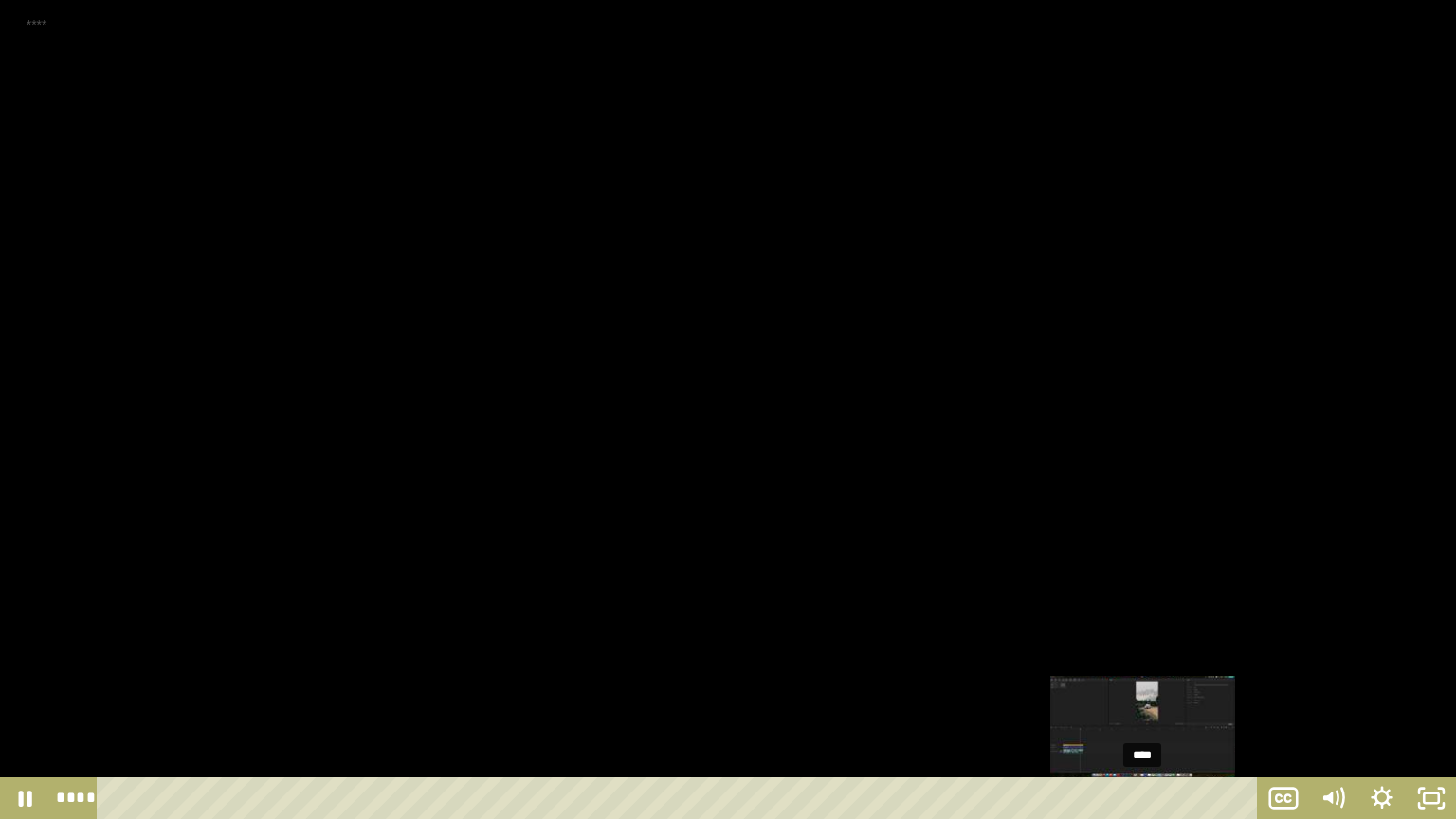 click on "****" at bounding box center [681, 798] 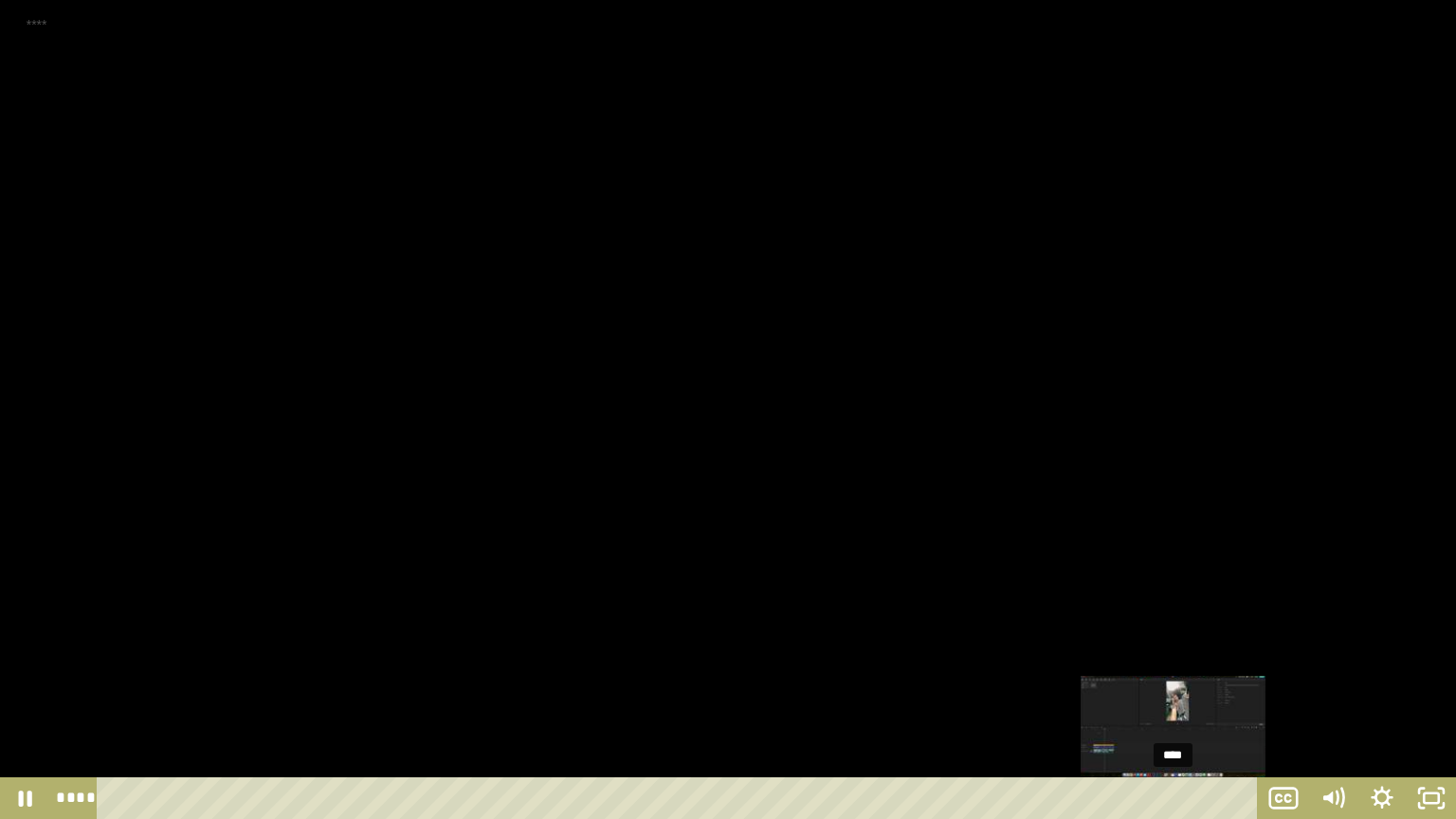 click on "****" at bounding box center (681, 798) 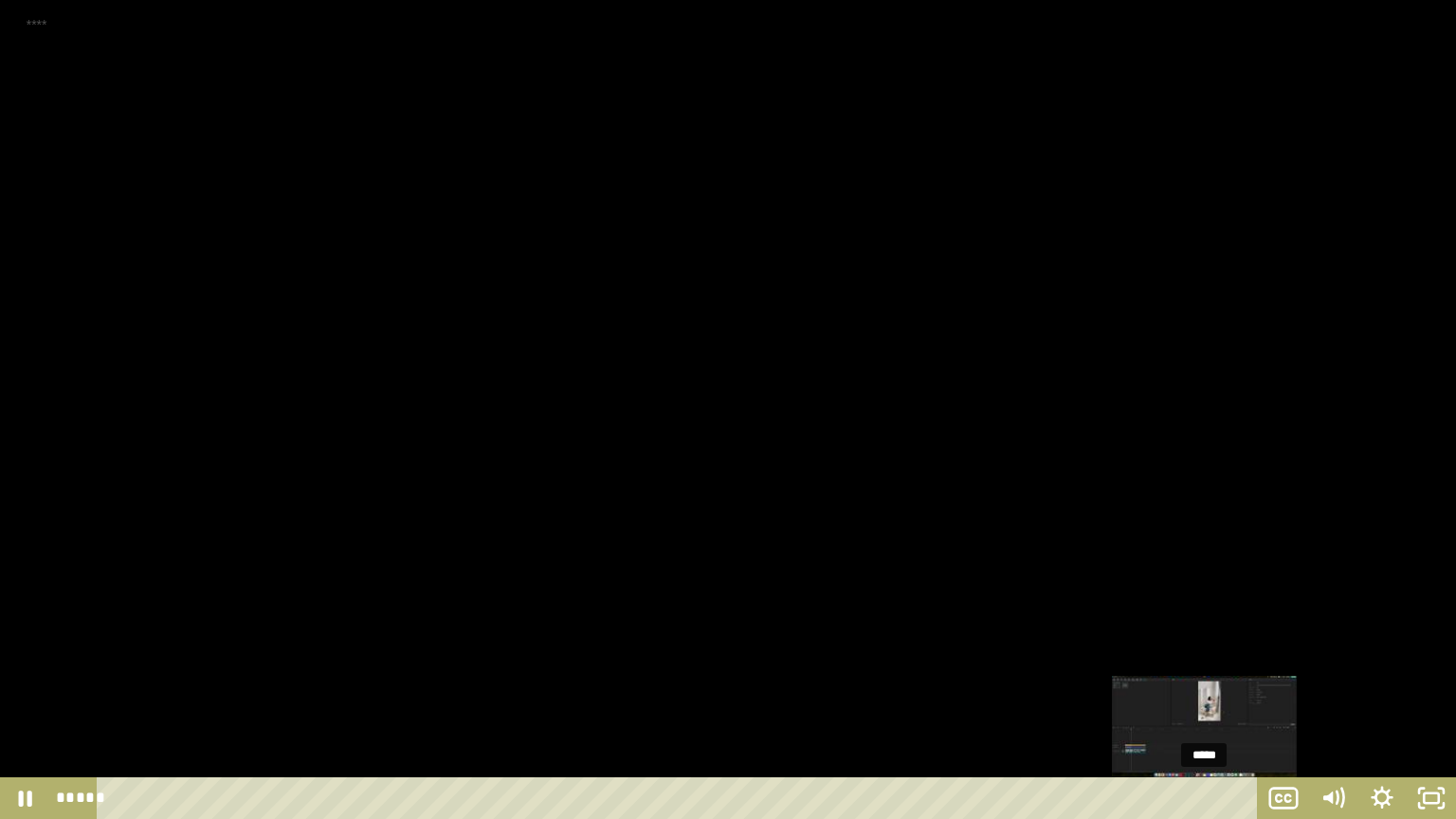 click on "*****" at bounding box center [681, 798] 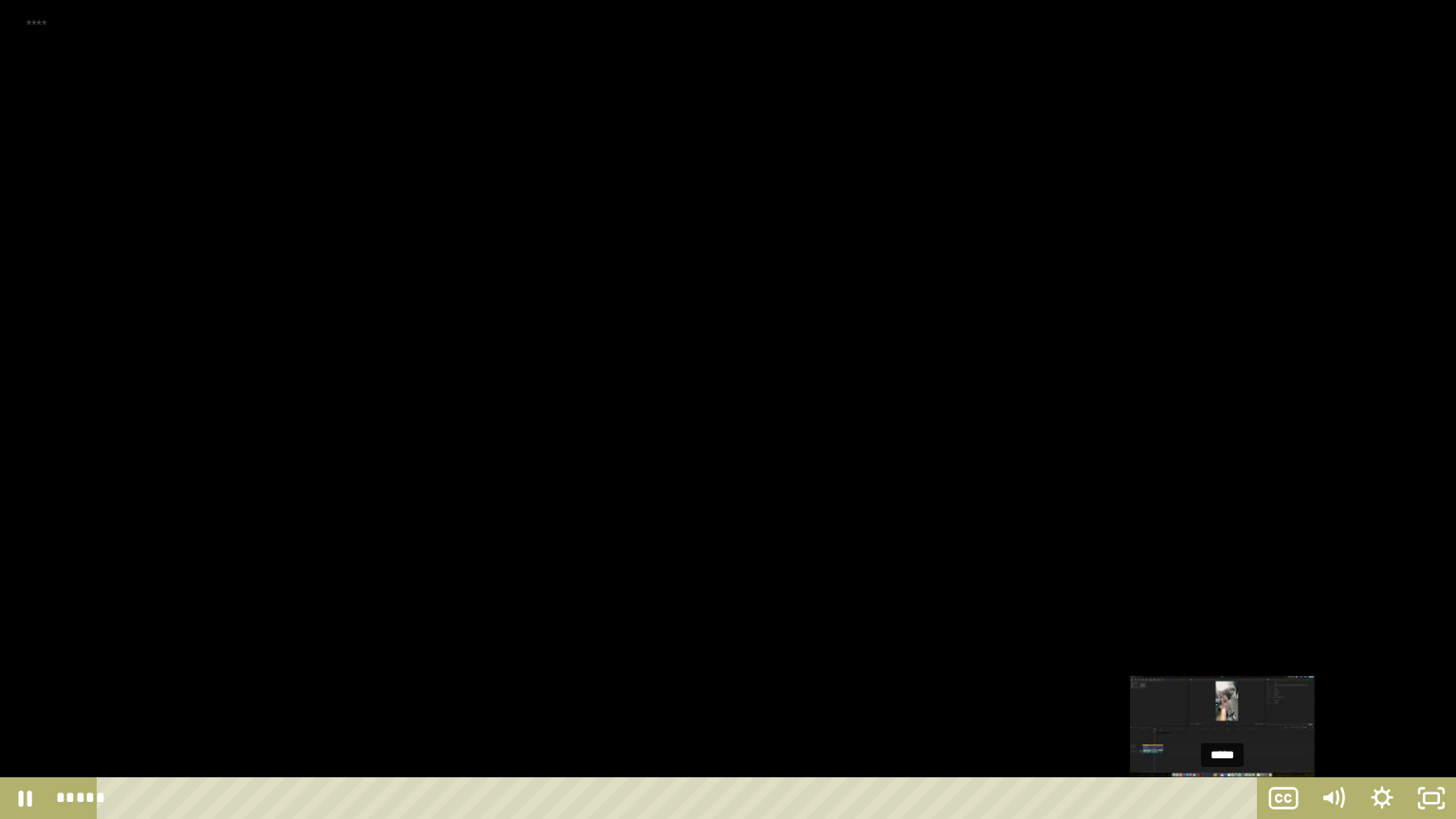click on "*****" at bounding box center (681, 798) 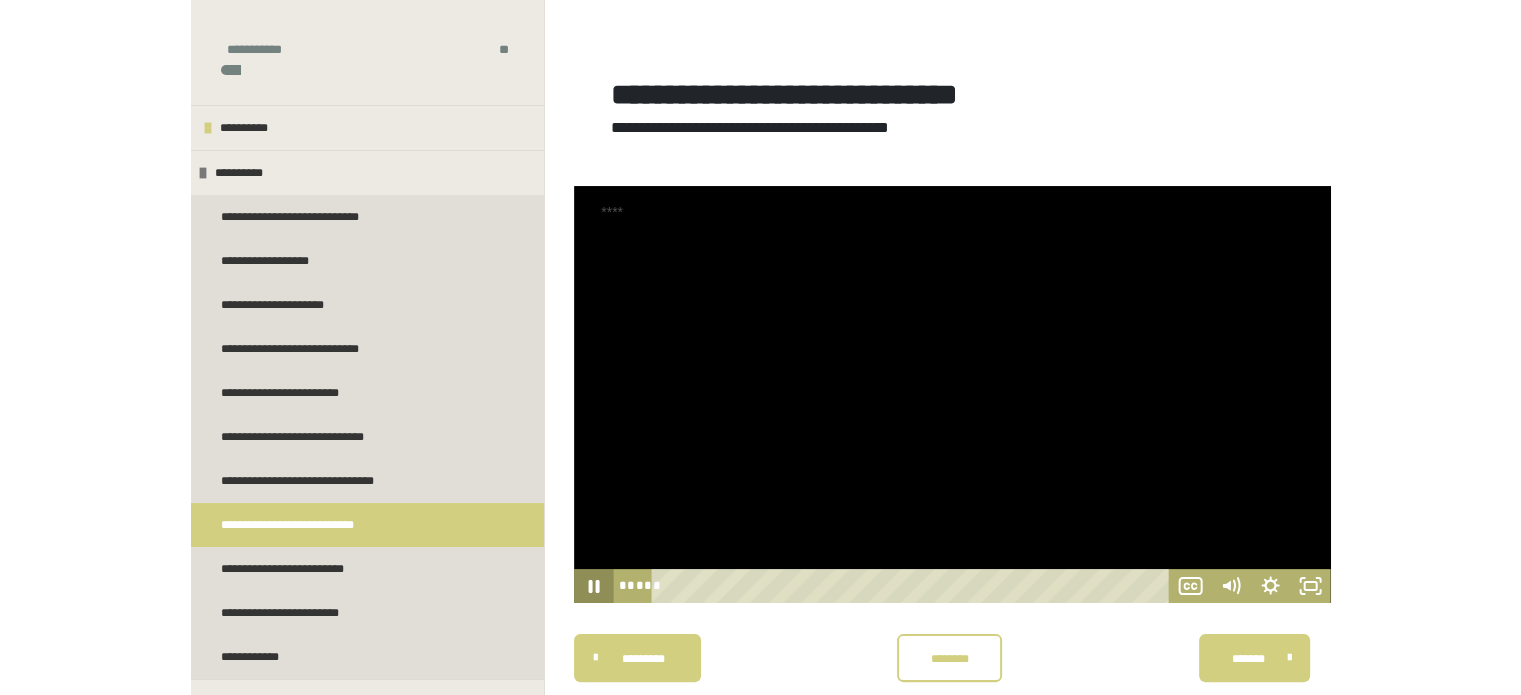 click 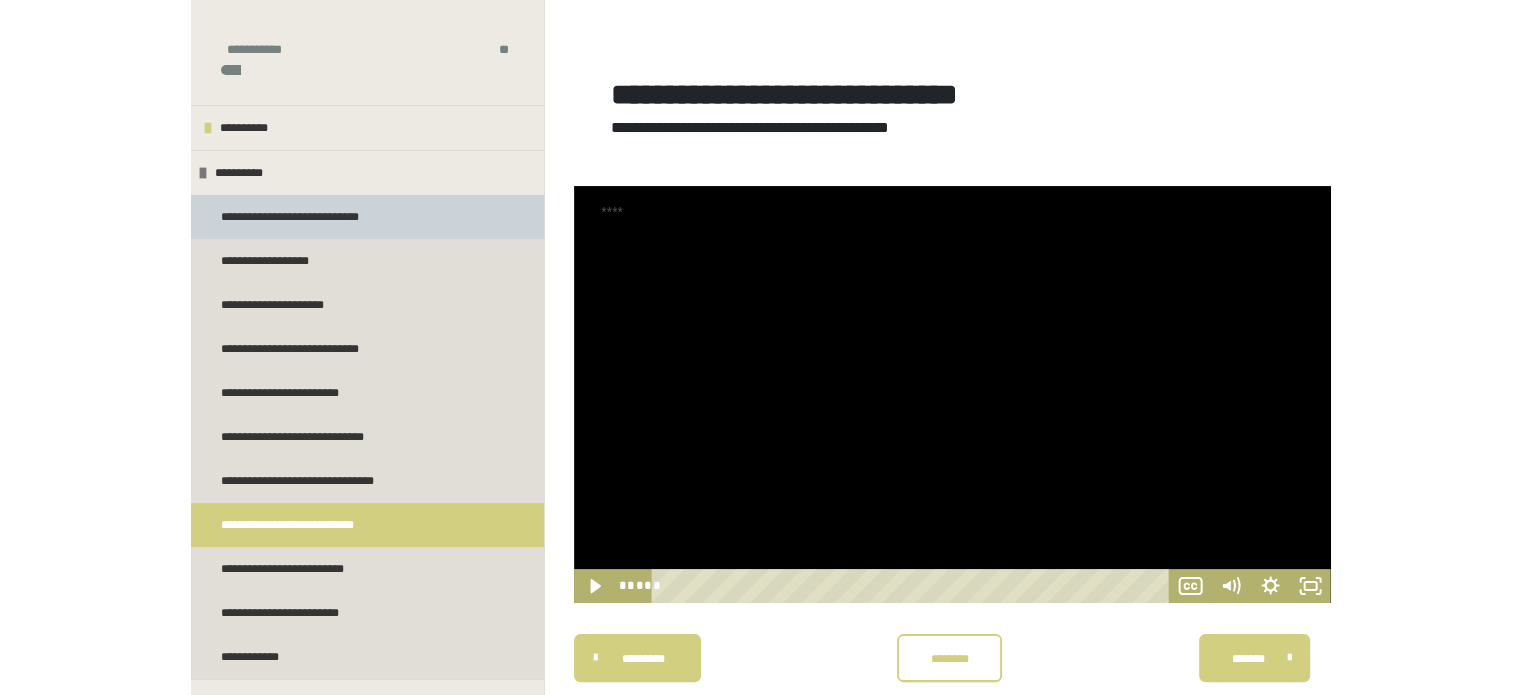 click on "**********" at bounding box center [302, 217] 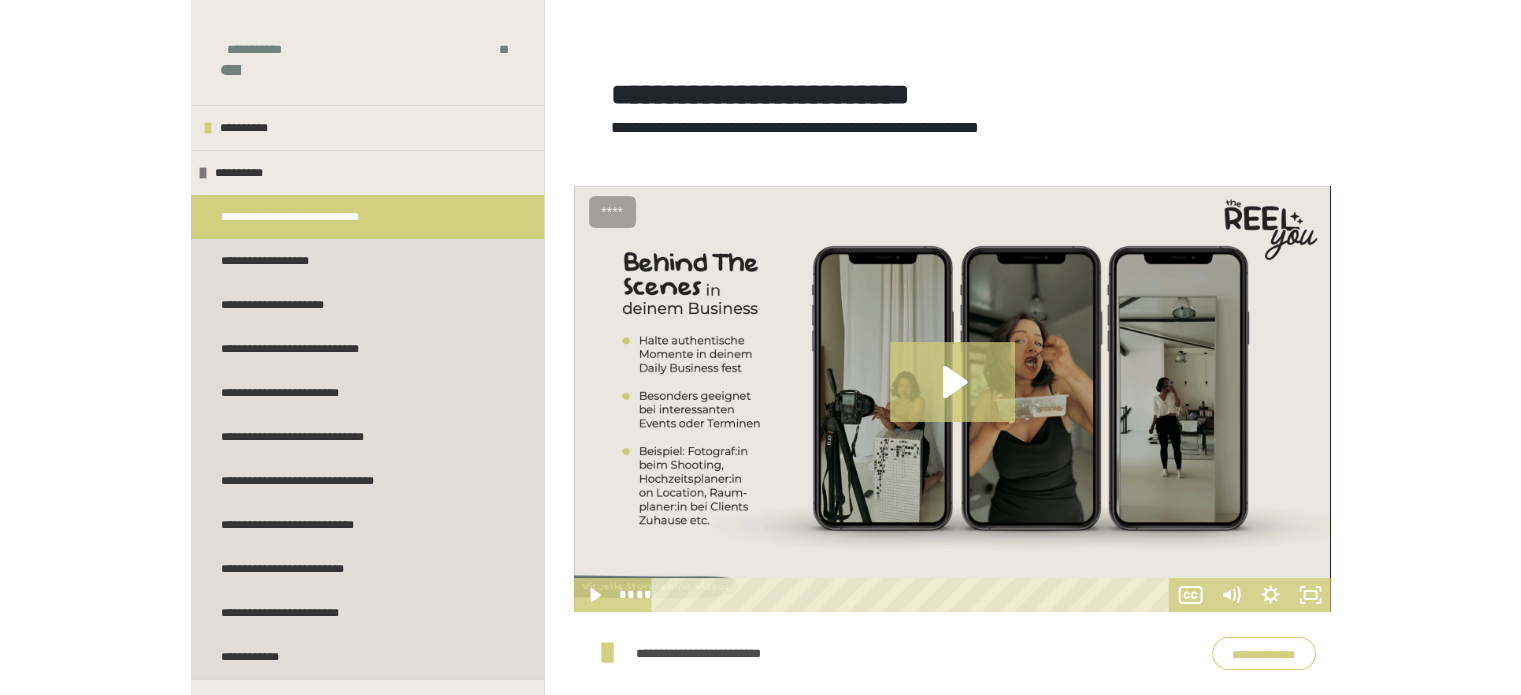 scroll, scrollTop: 0, scrollLeft: 0, axis: both 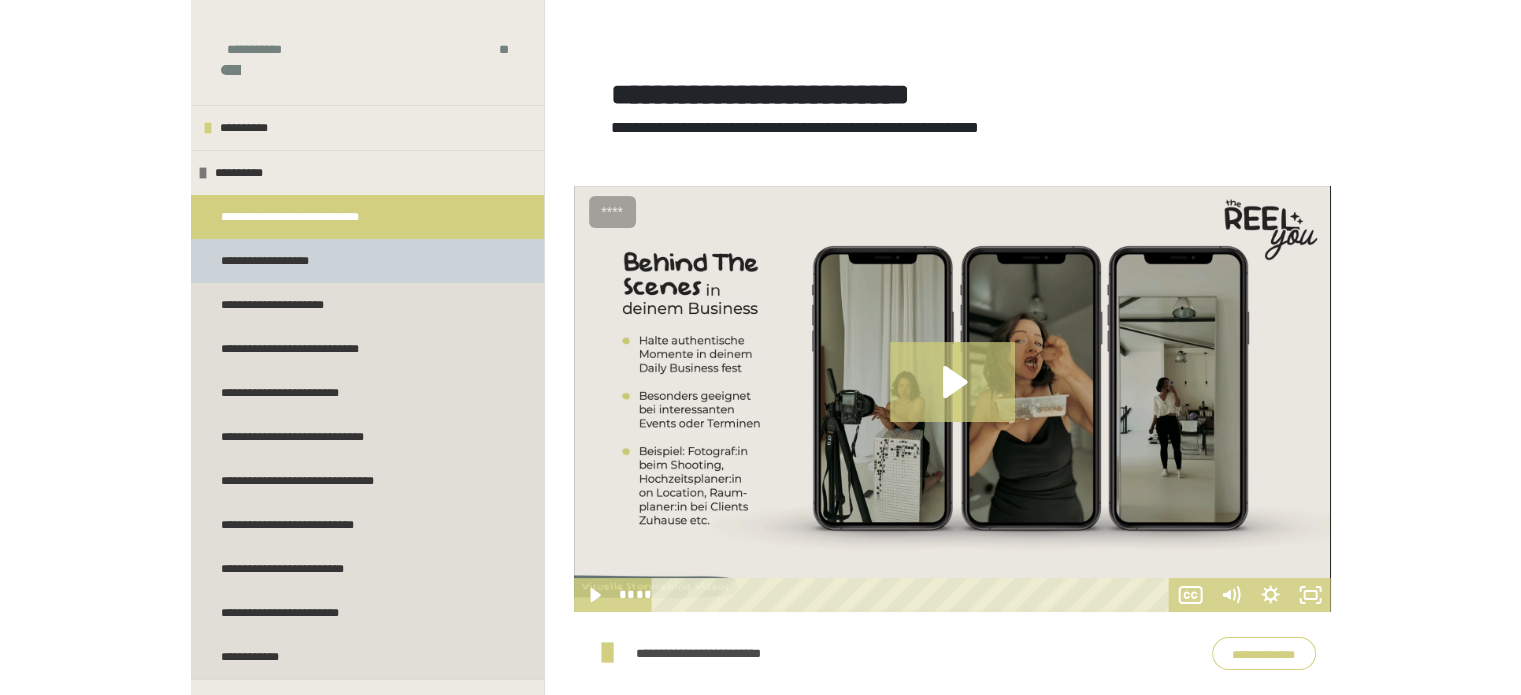 click on "**********" at bounding box center [367, 261] 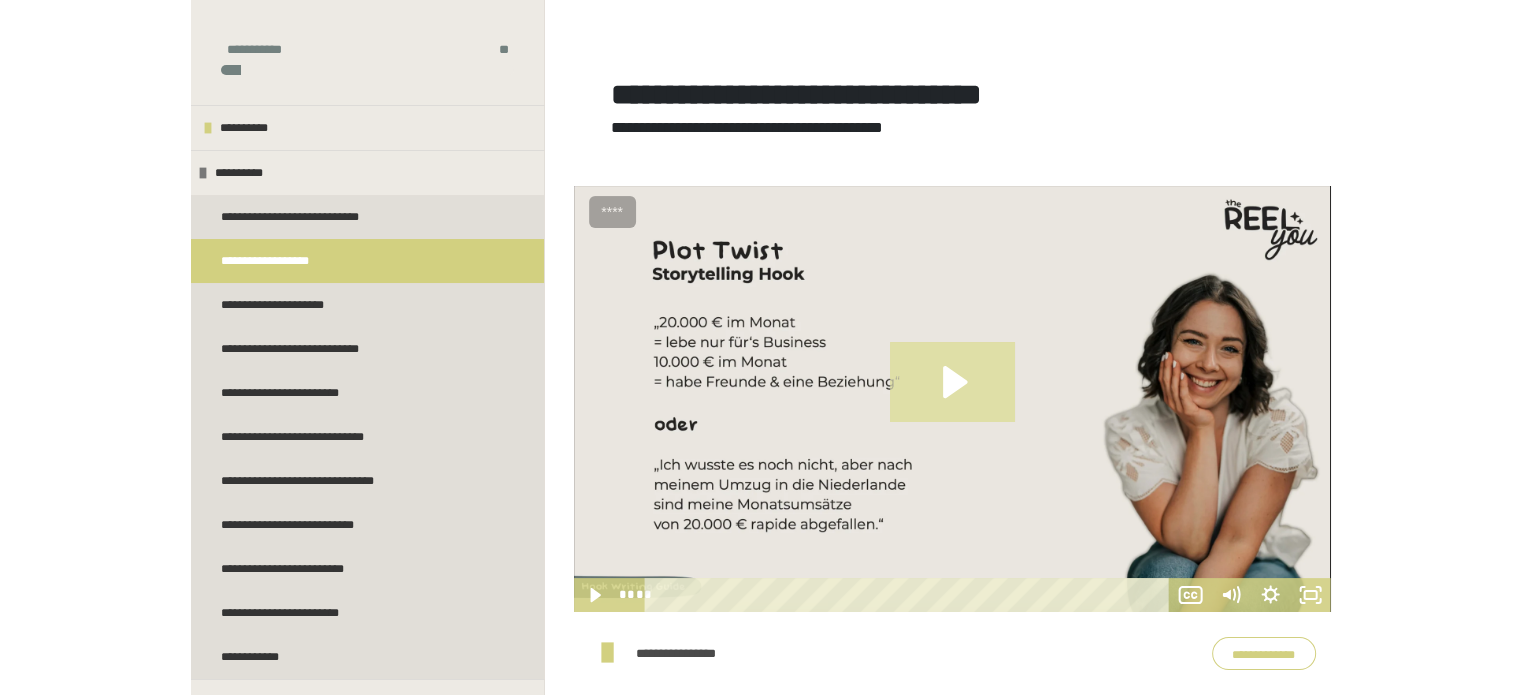 scroll, scrollTop: 0, scrollLeft: 0, axis: both 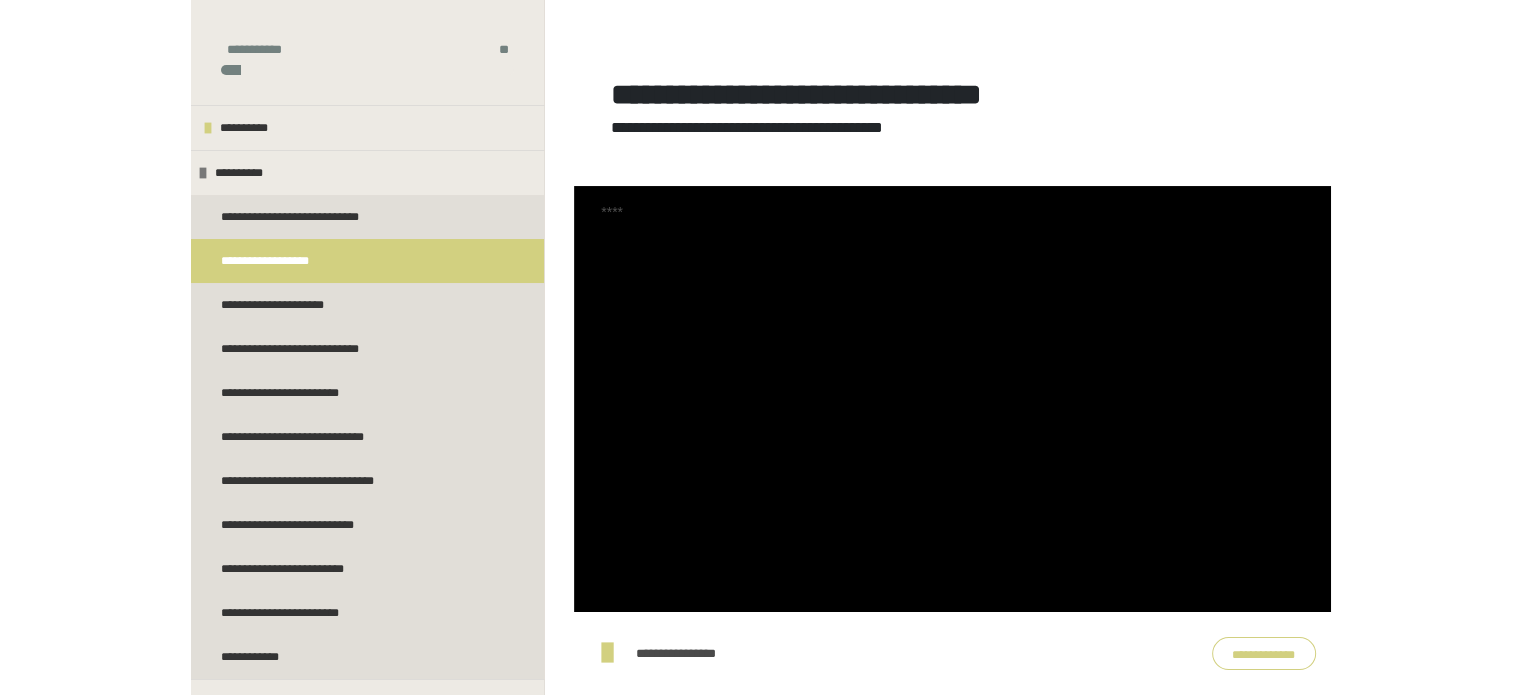 click on "*" at bounding box center (0, 0) 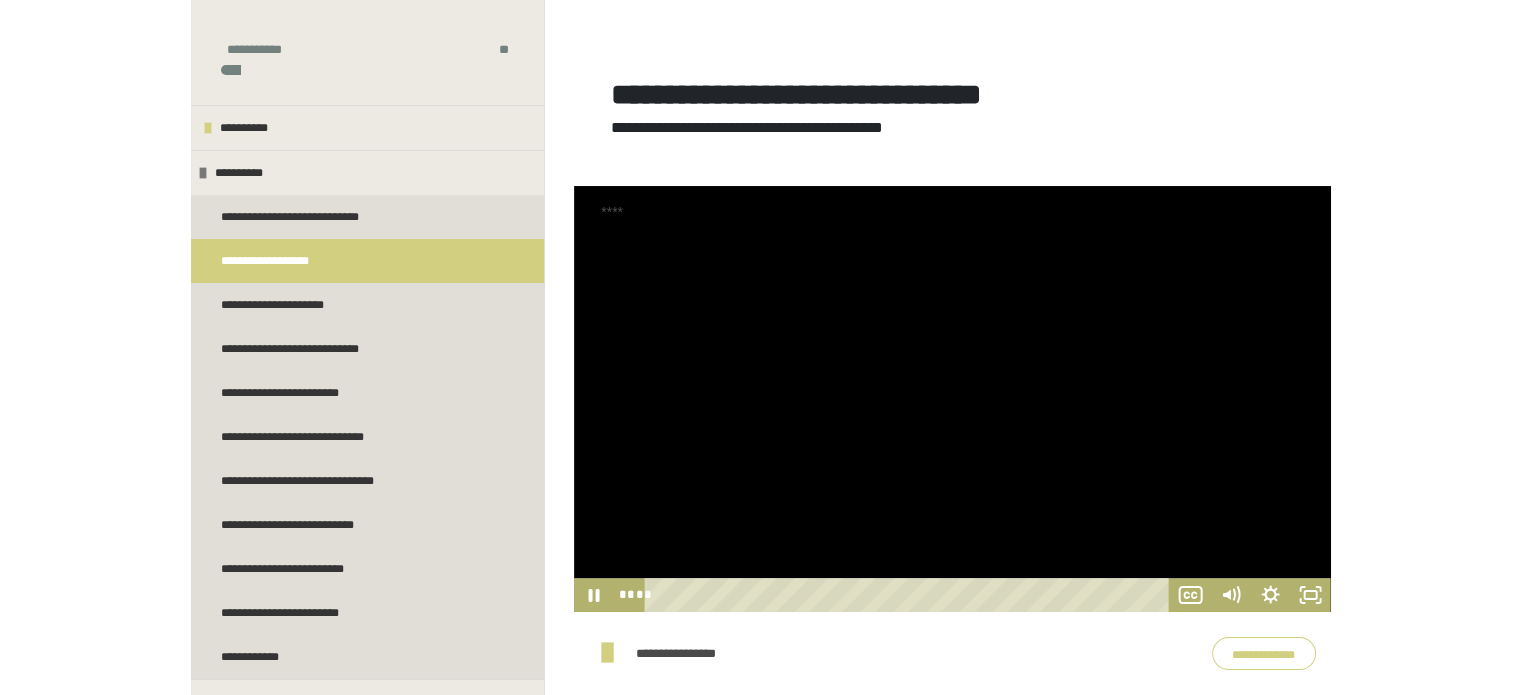 click at bounding box center [952, 399] 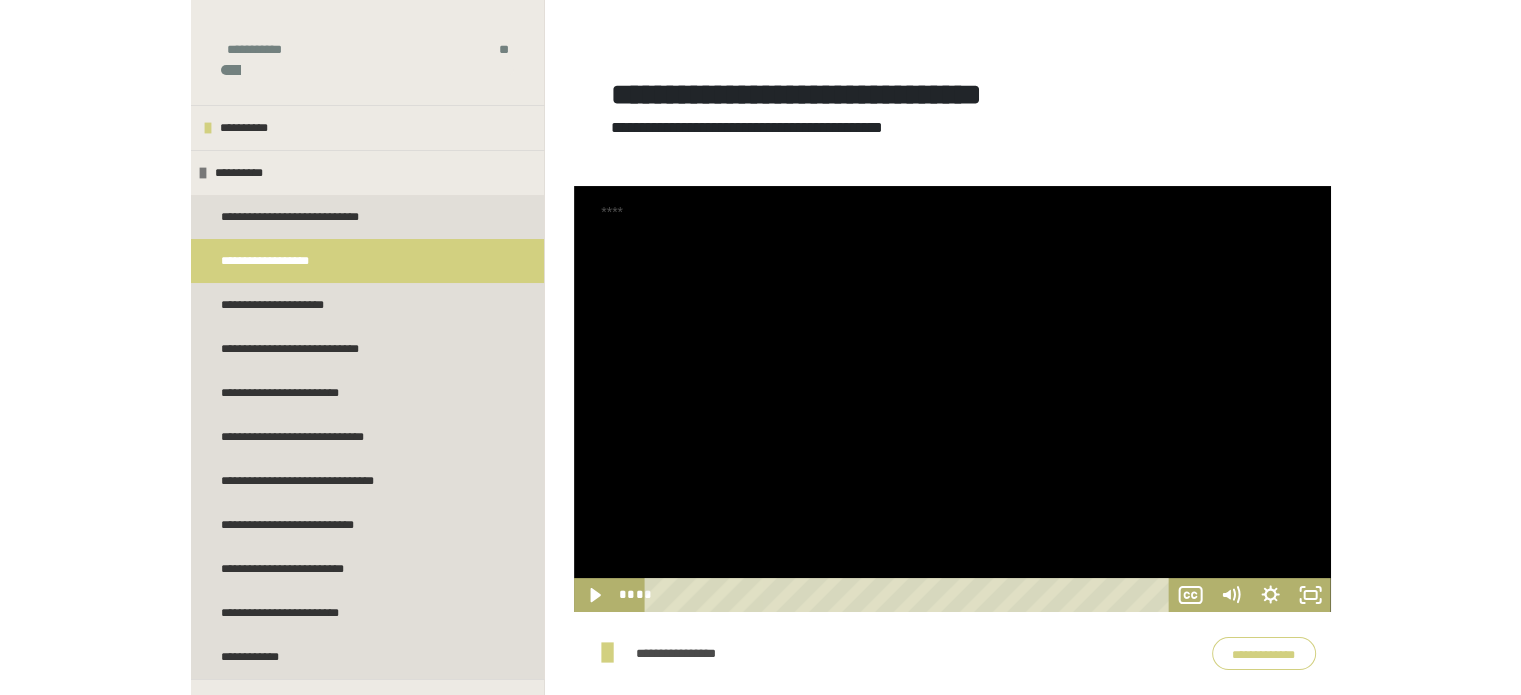 click at bounding box center [952, 399] 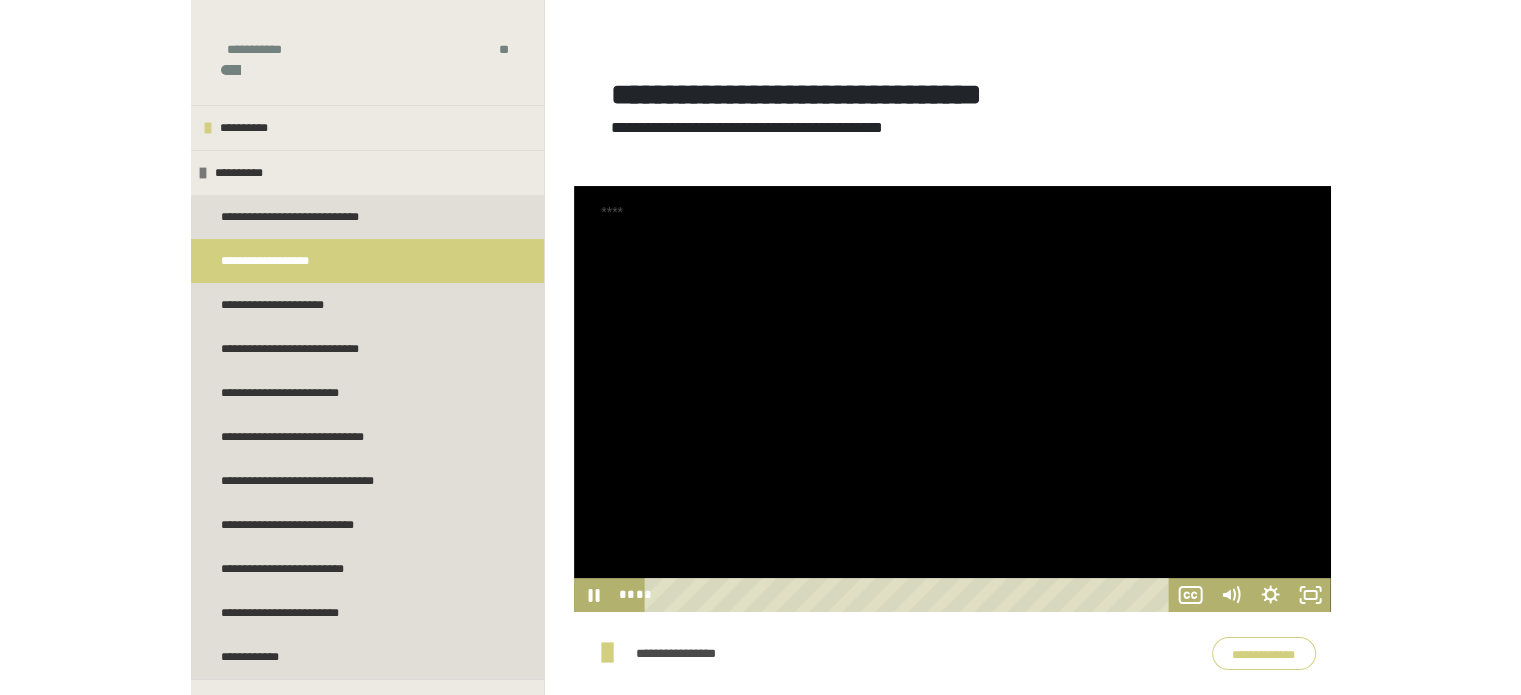 click at bounding box center [952, 399] 